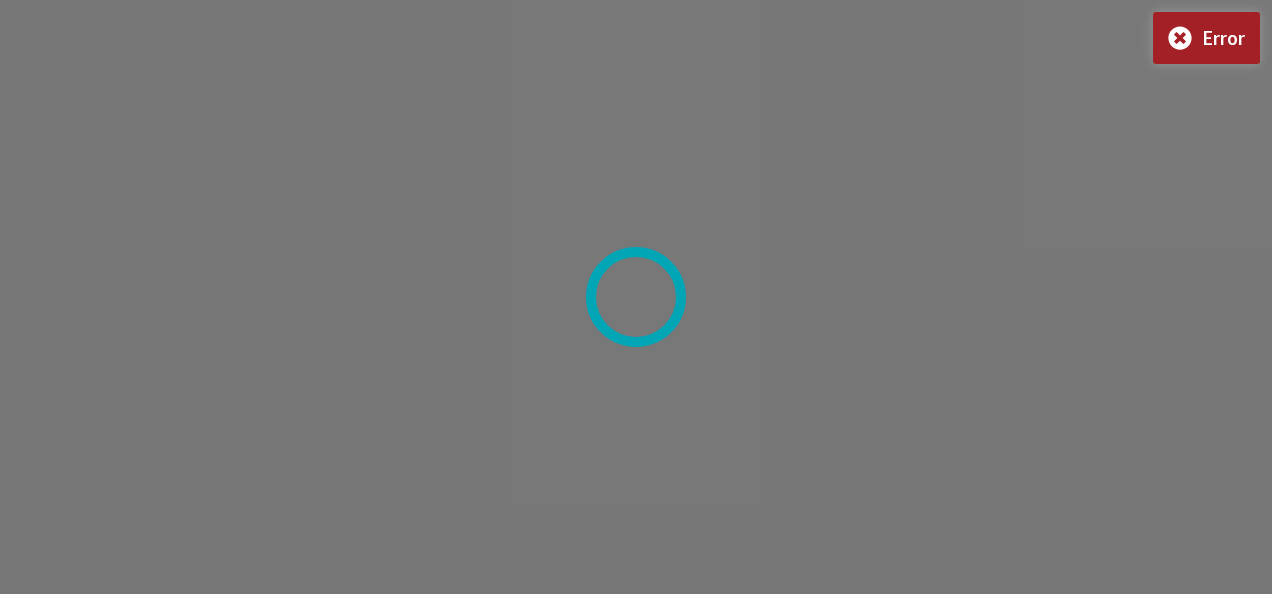 scroll, scrollTop: 0, scrollLeft: 0, axis: both 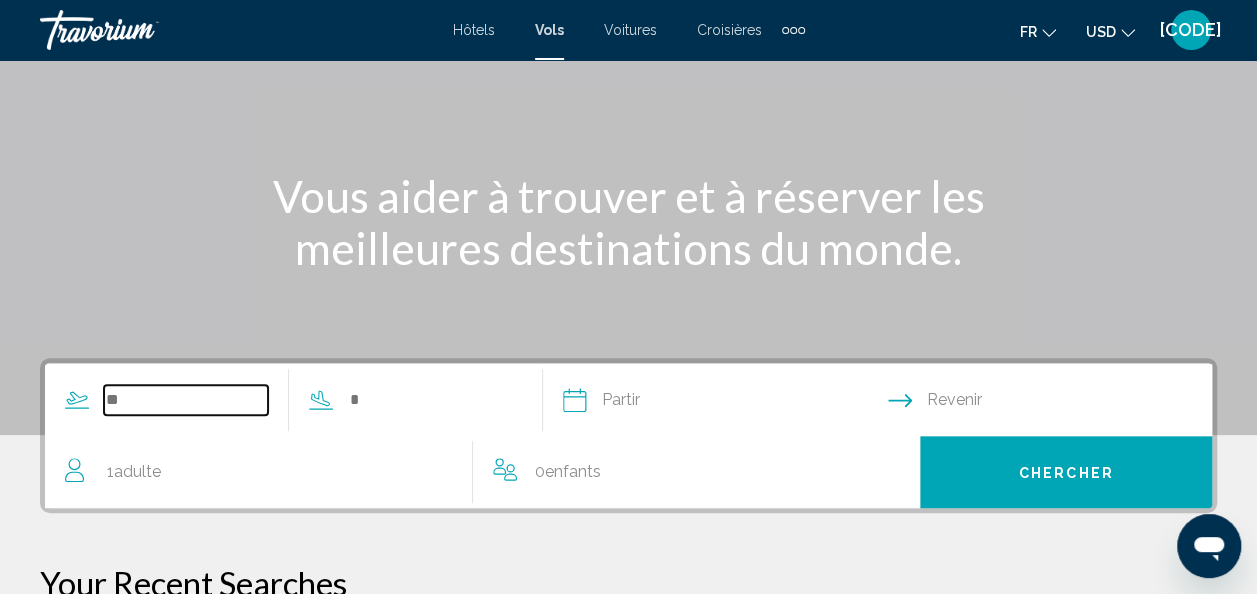 click at bounding box center (186, 400) 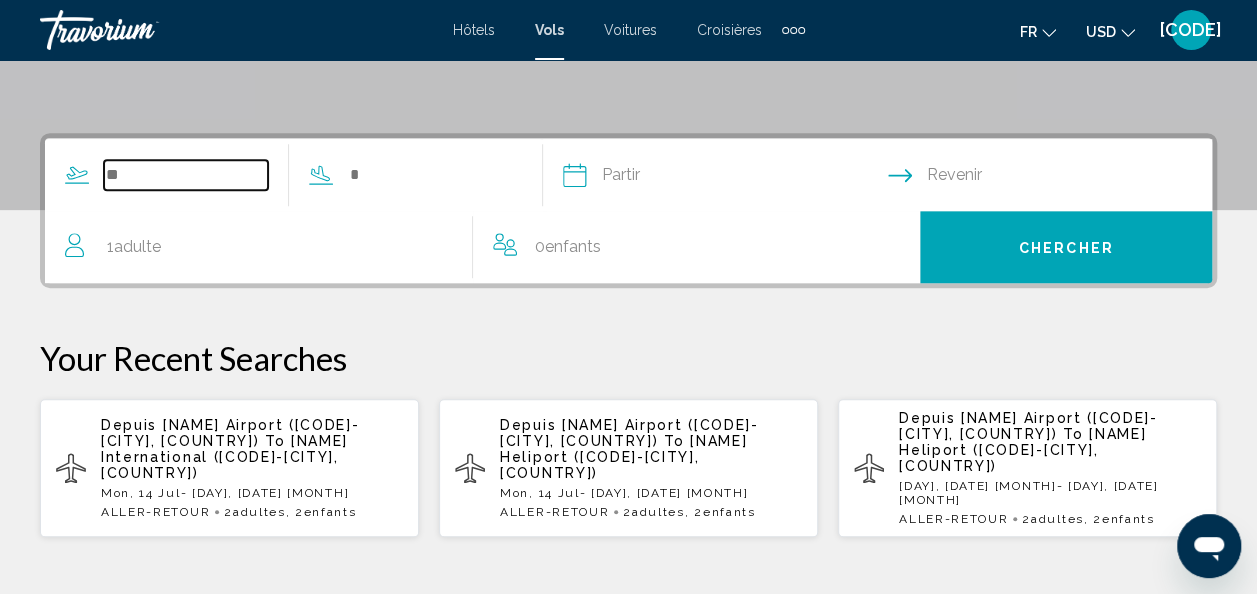 scroll, scrollTop: 458, scrollLeft: 0, axis: vertical 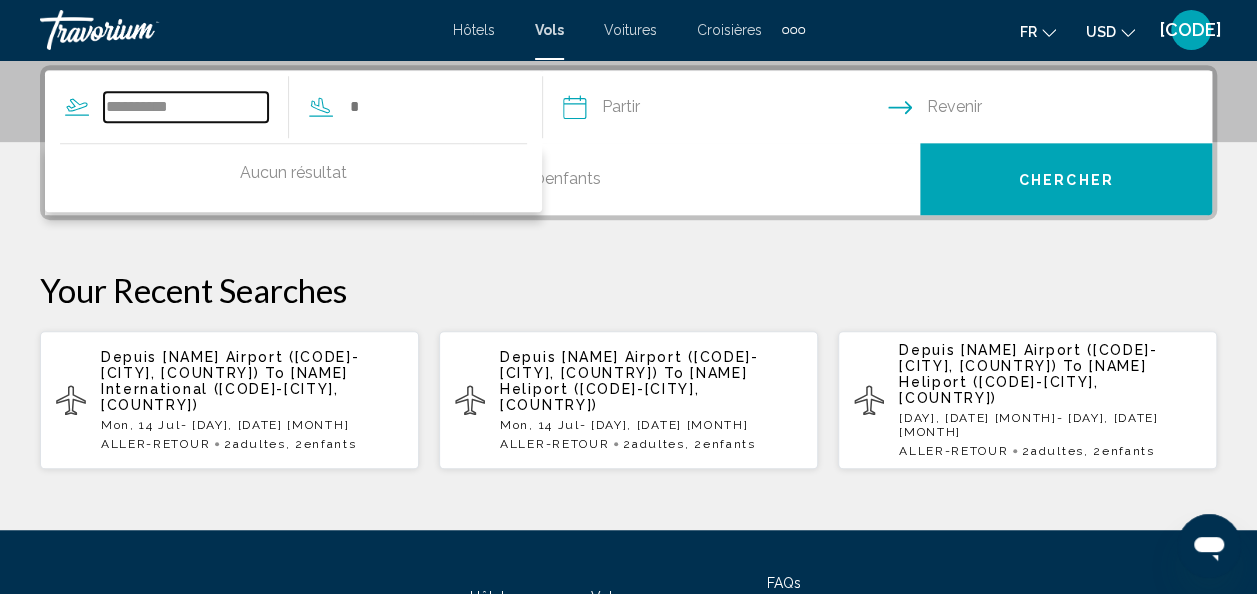 type on "**********" 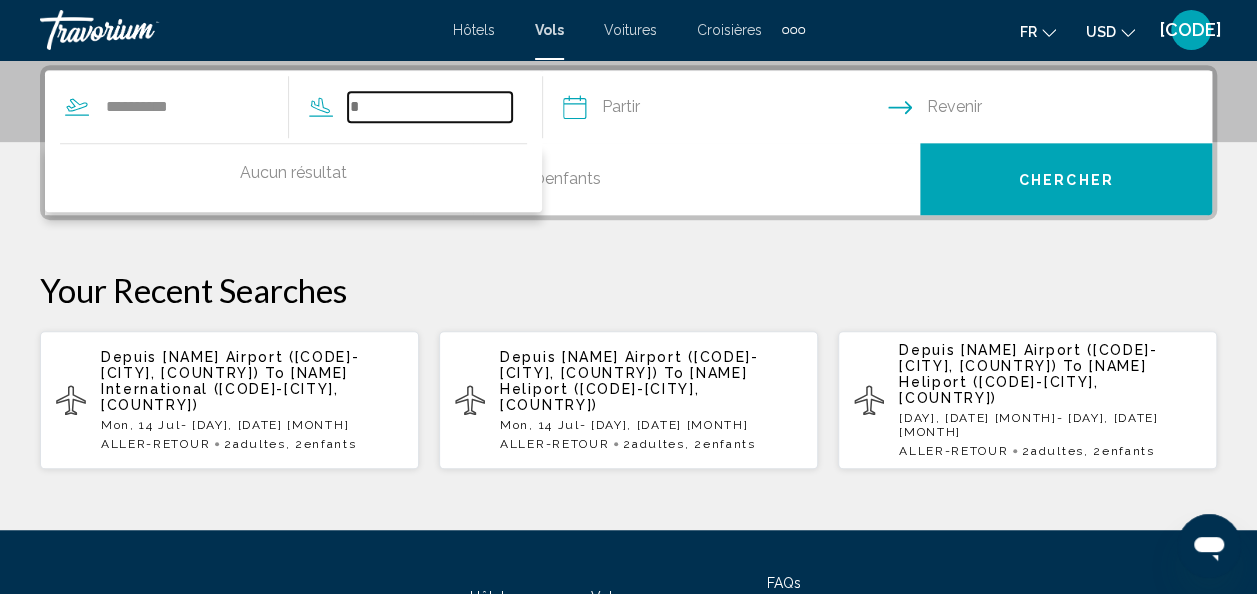click at bounding box center [430, 107] 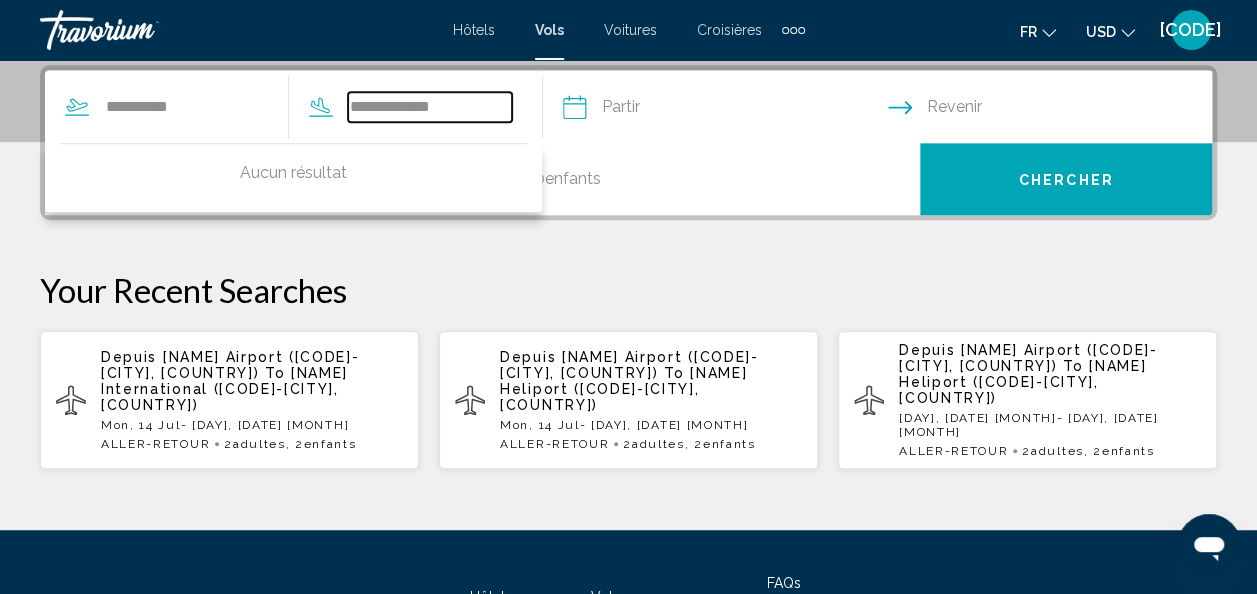type on "**********" 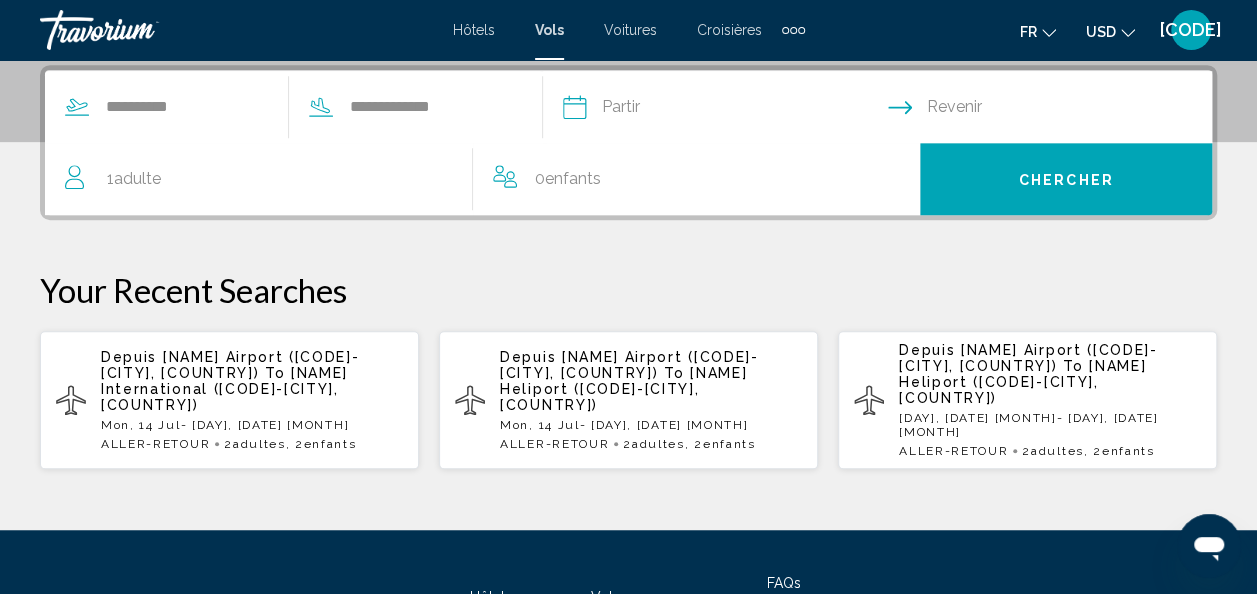 click at bounding box center [724, 110] 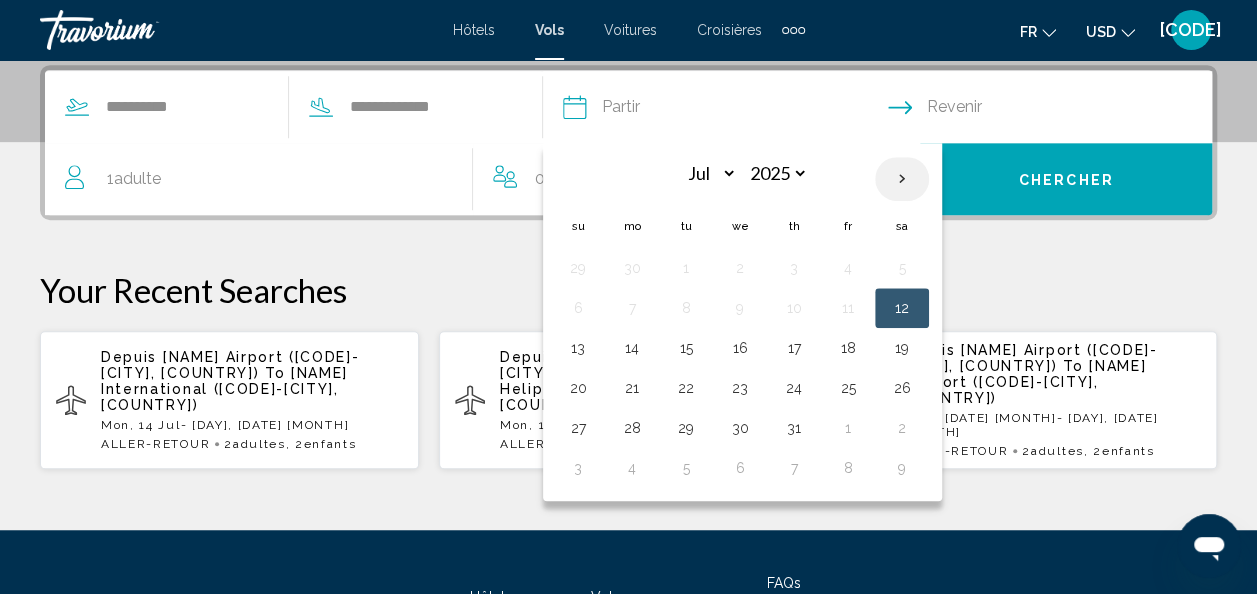 click at bounding box center (902, 179) 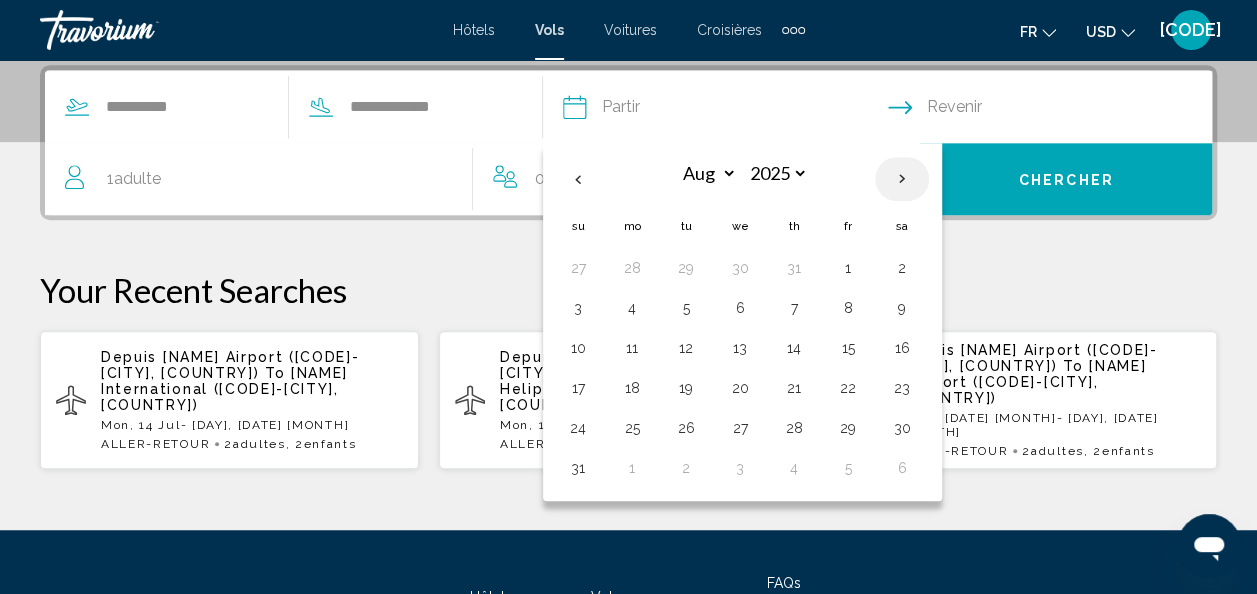click at bounding box center [902, 179] 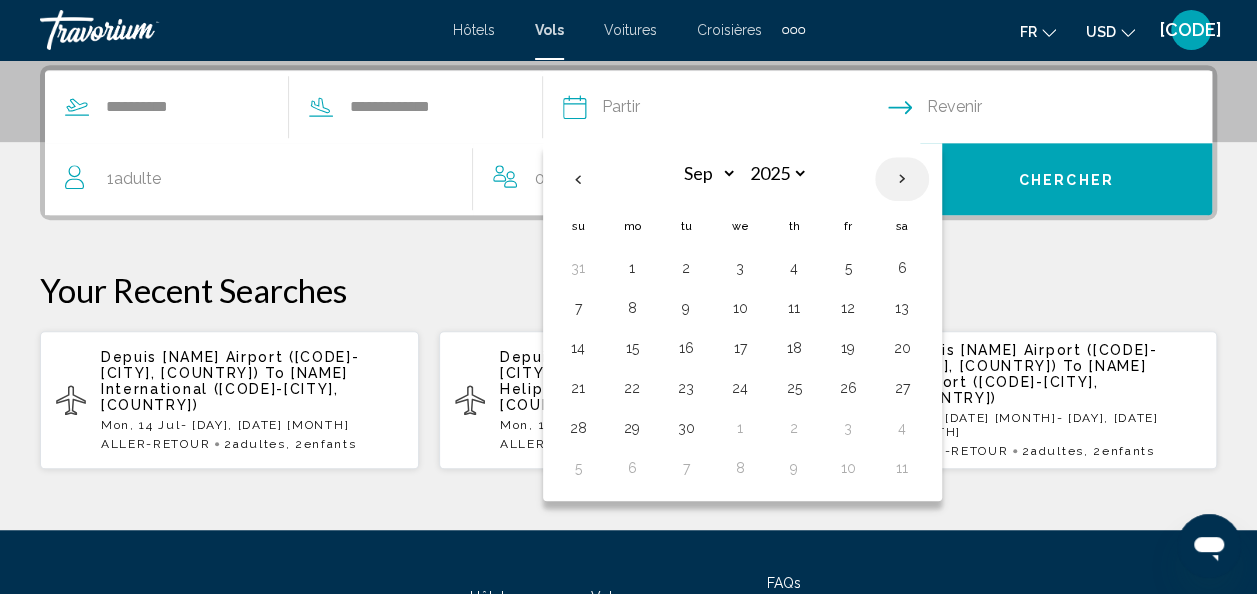 click at bounding box center (902, 179) 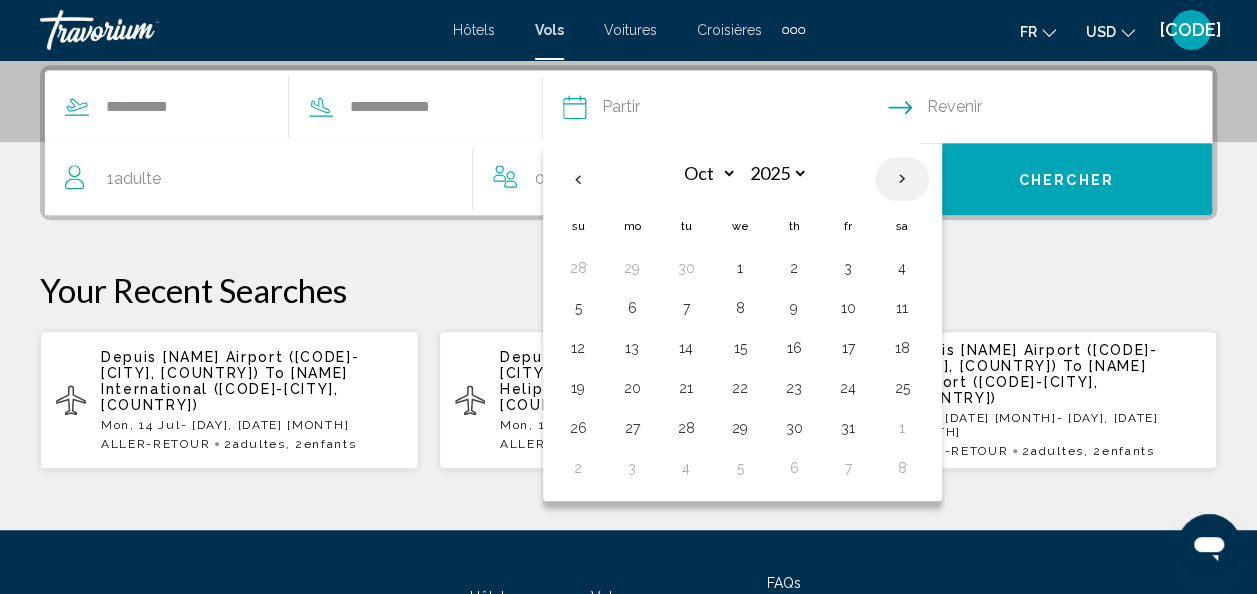 click at bounding box center [902, 179] 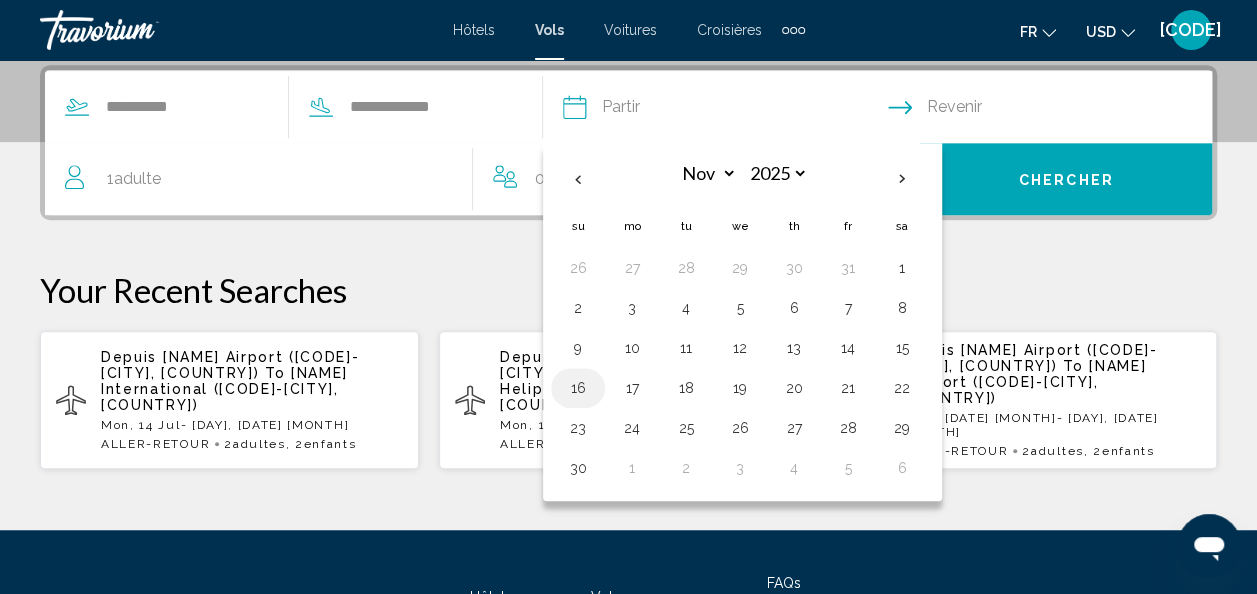 type 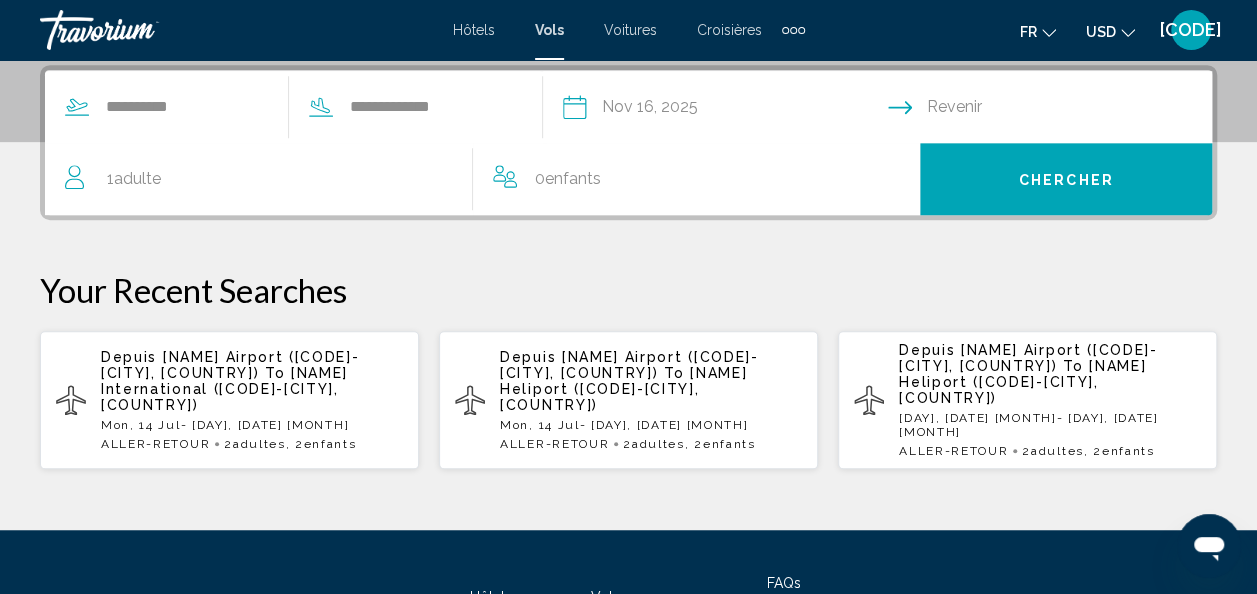 type 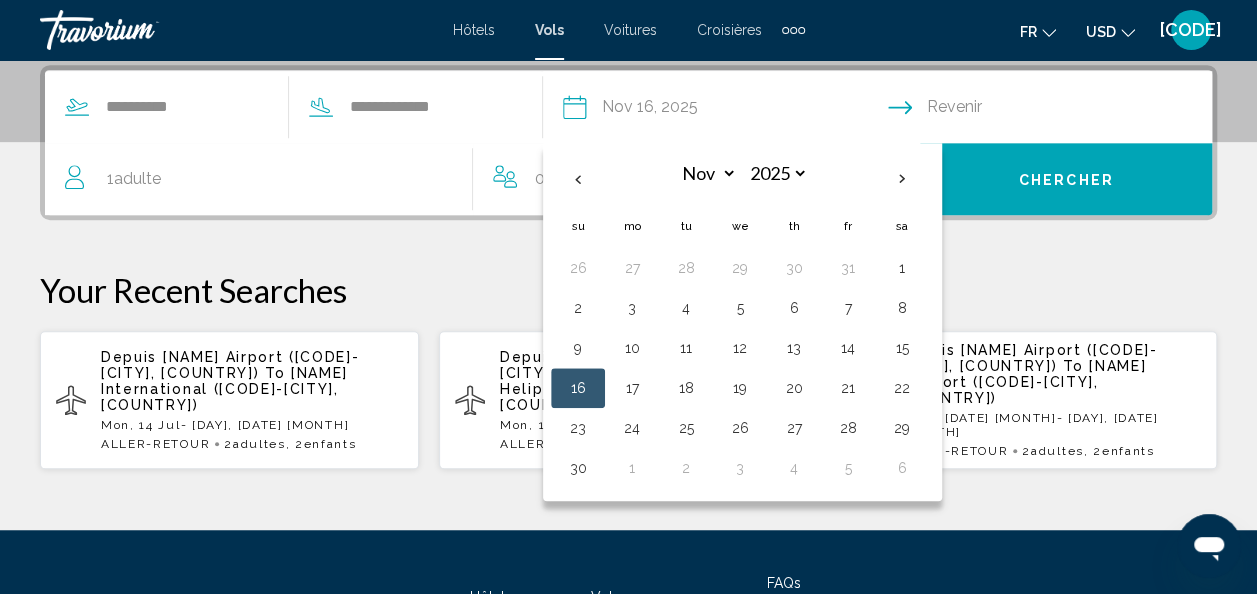 type 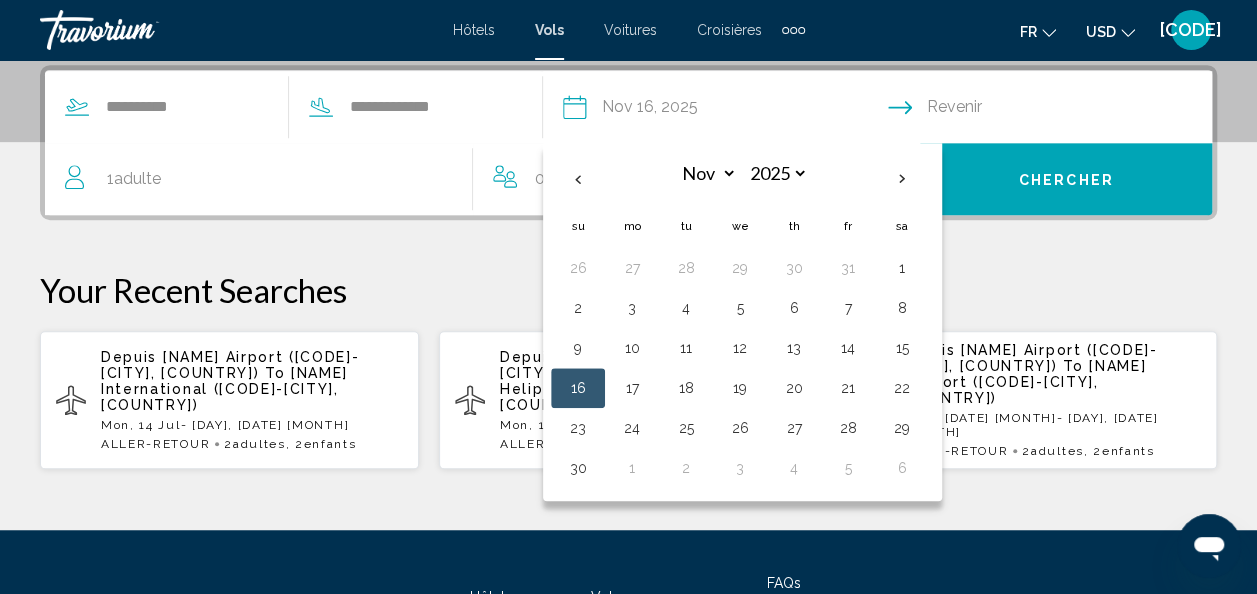 click at bounding box center [902, 179] 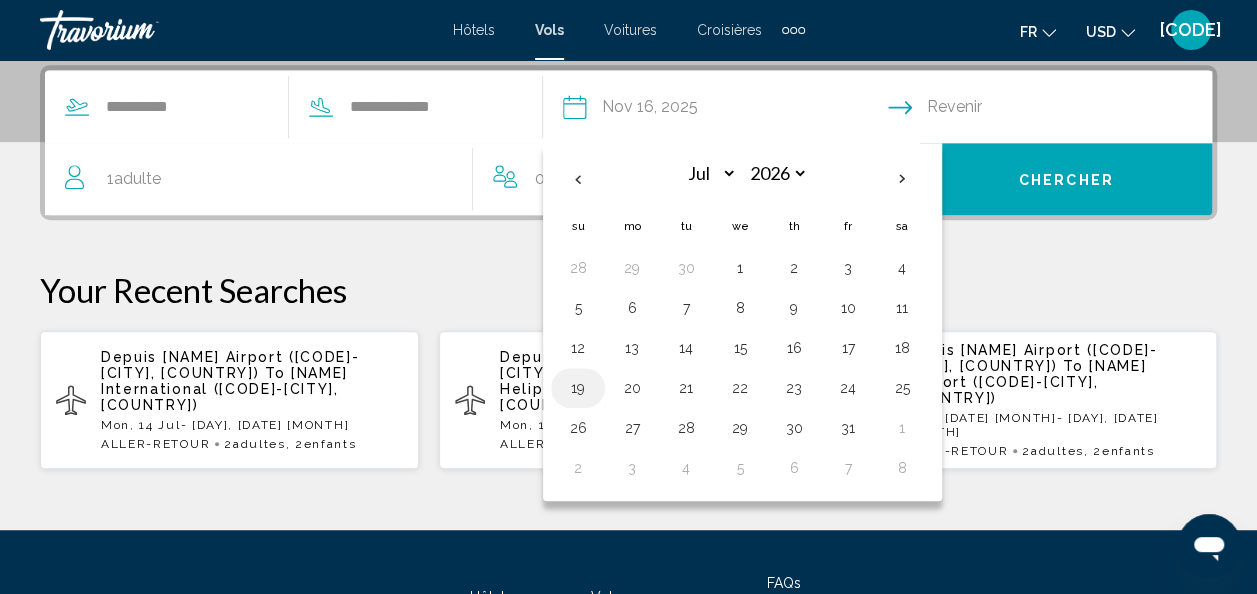 click at bounding box center (902, 179) 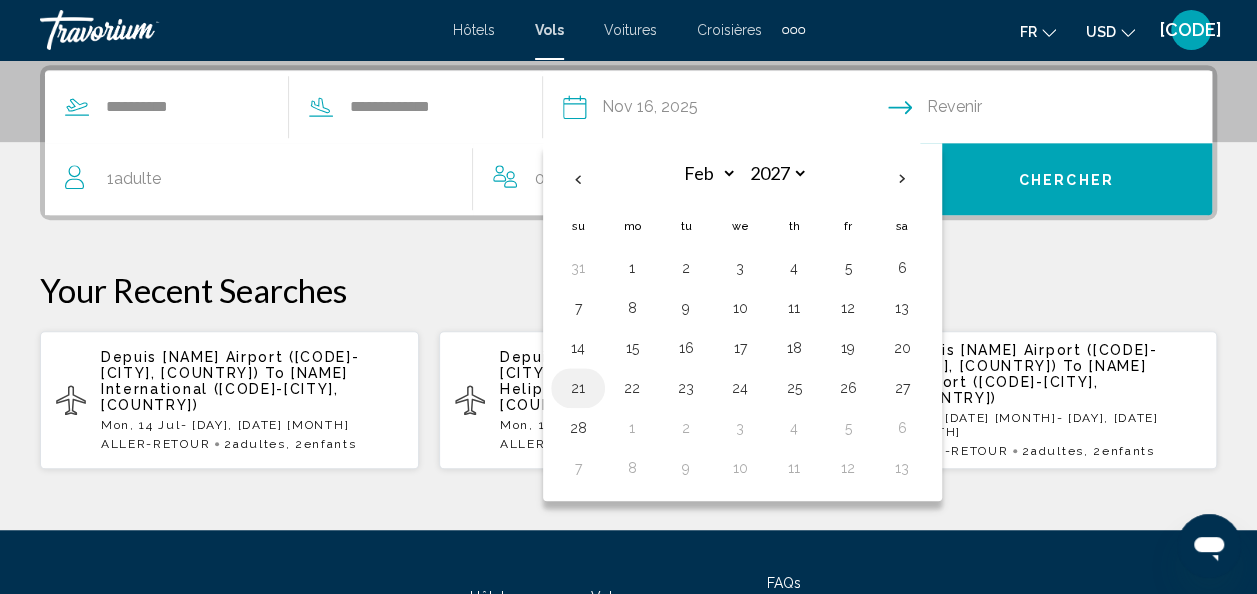 click at bounding box center (902, 179) 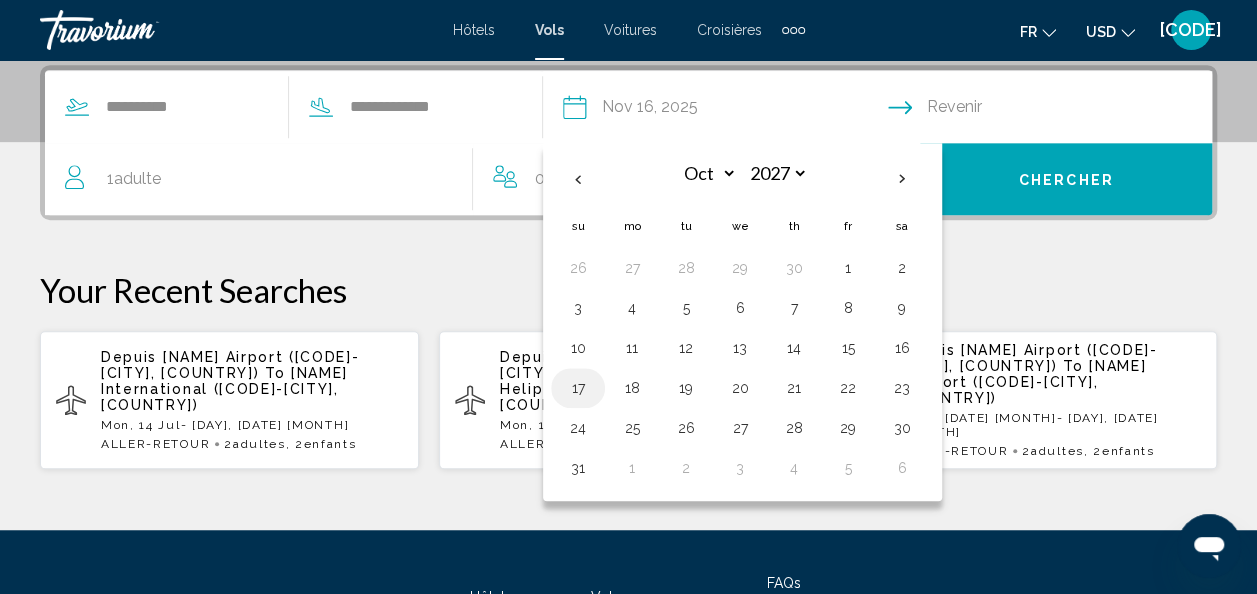 click at bounding box center (902, 179) 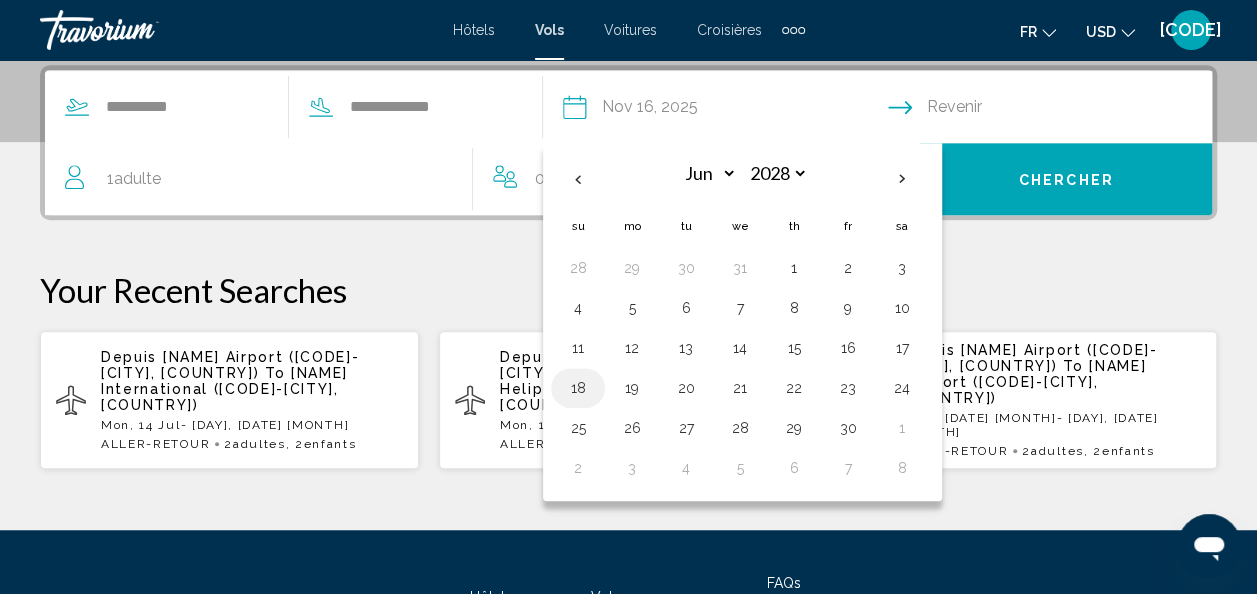 click at bounding box center [902, 179] 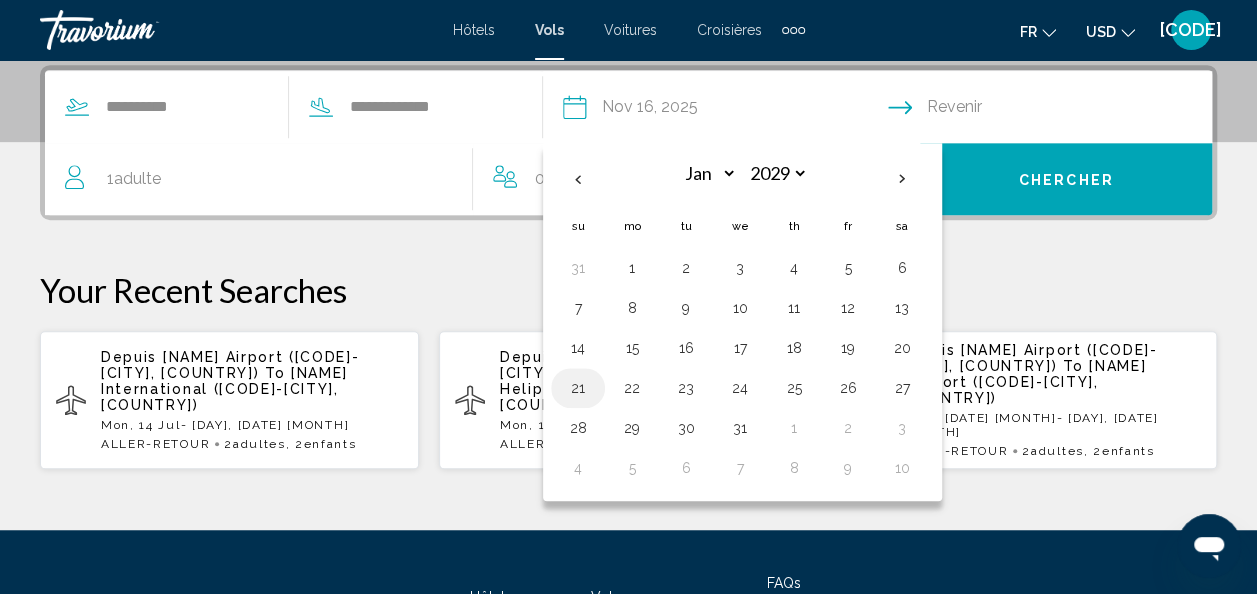 click at bounding box center [902, 179] 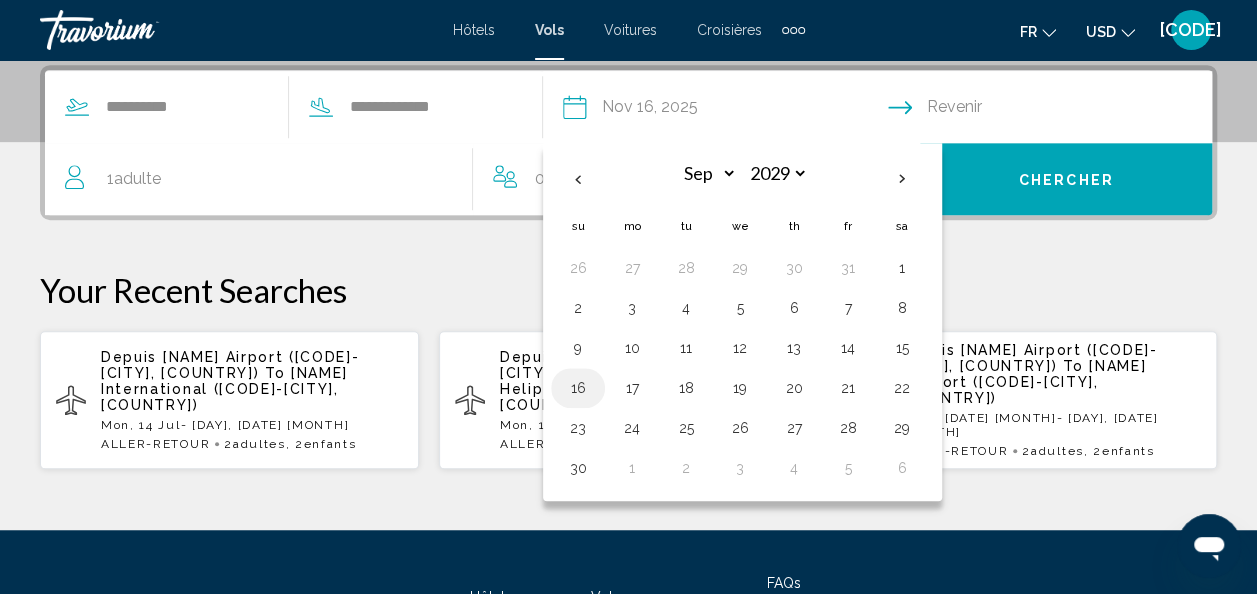 click at bounding box center (902, 179) 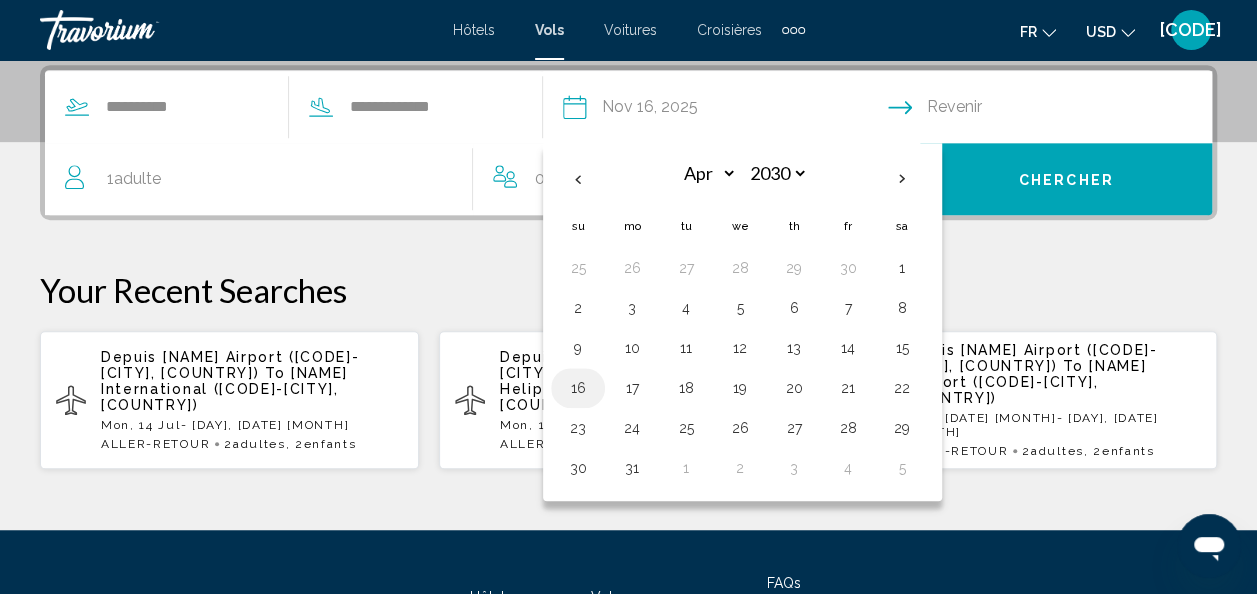 click at bounding box center [902, 179] 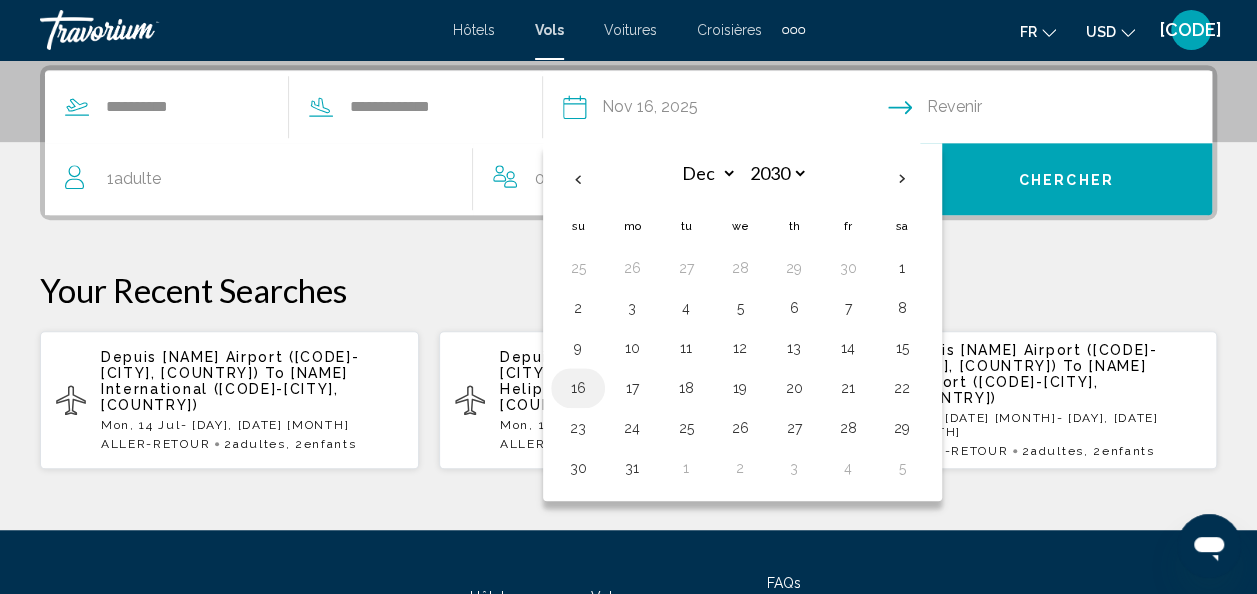 click at bounding box center (902, 179) 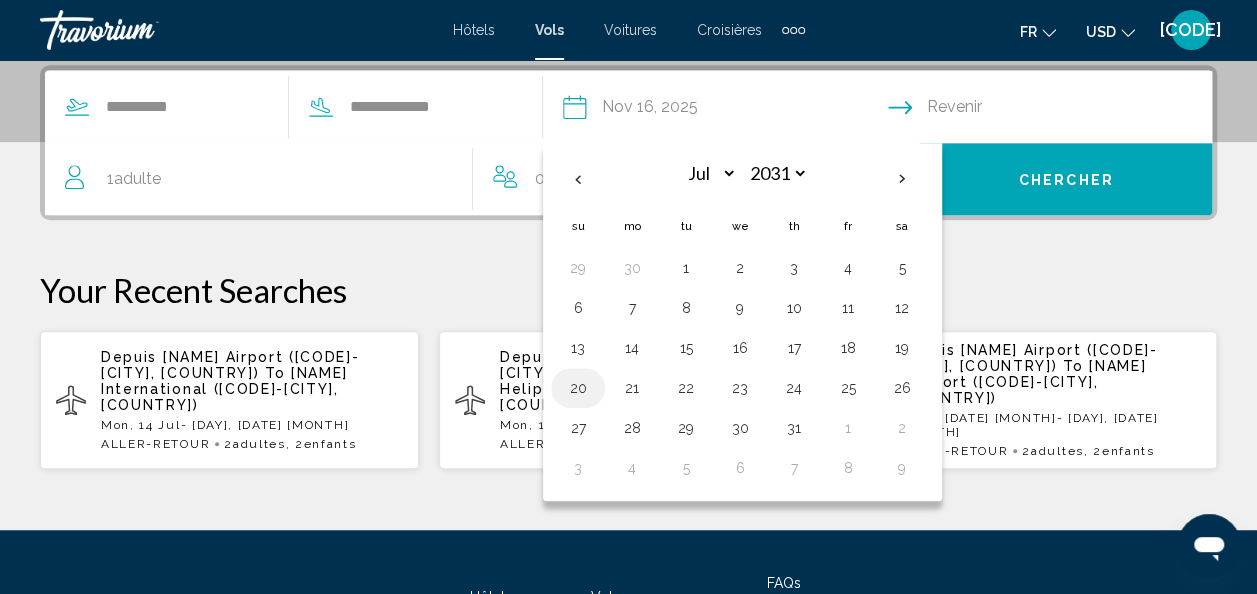 click at bounding box center [902, 179] 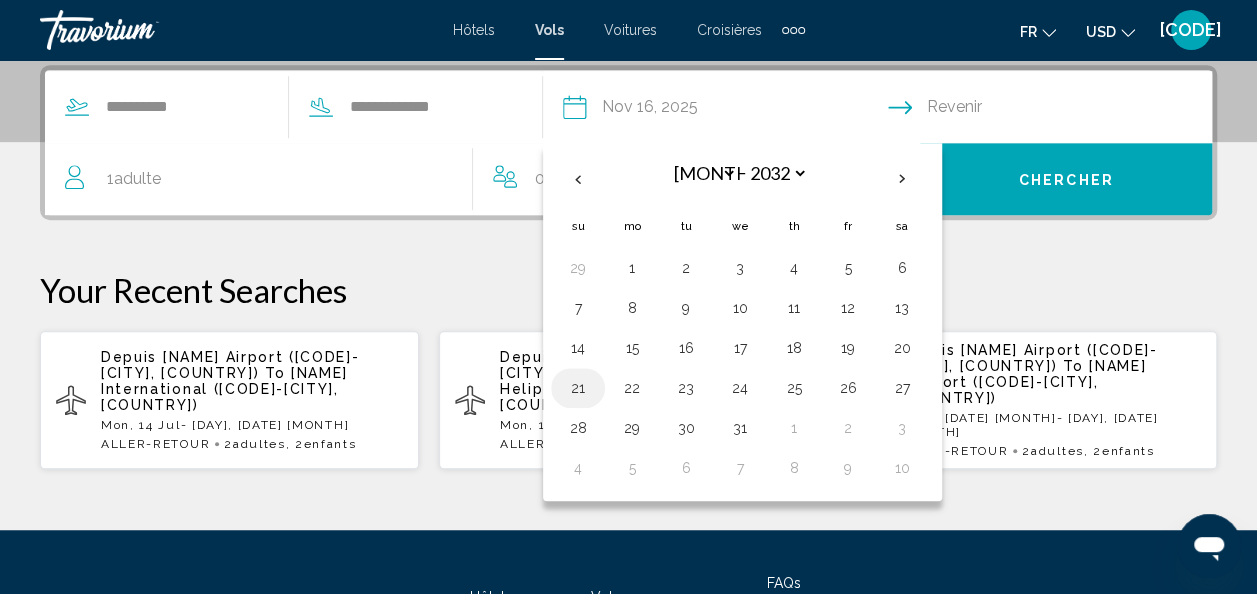 click at bounding box center [902, 179] 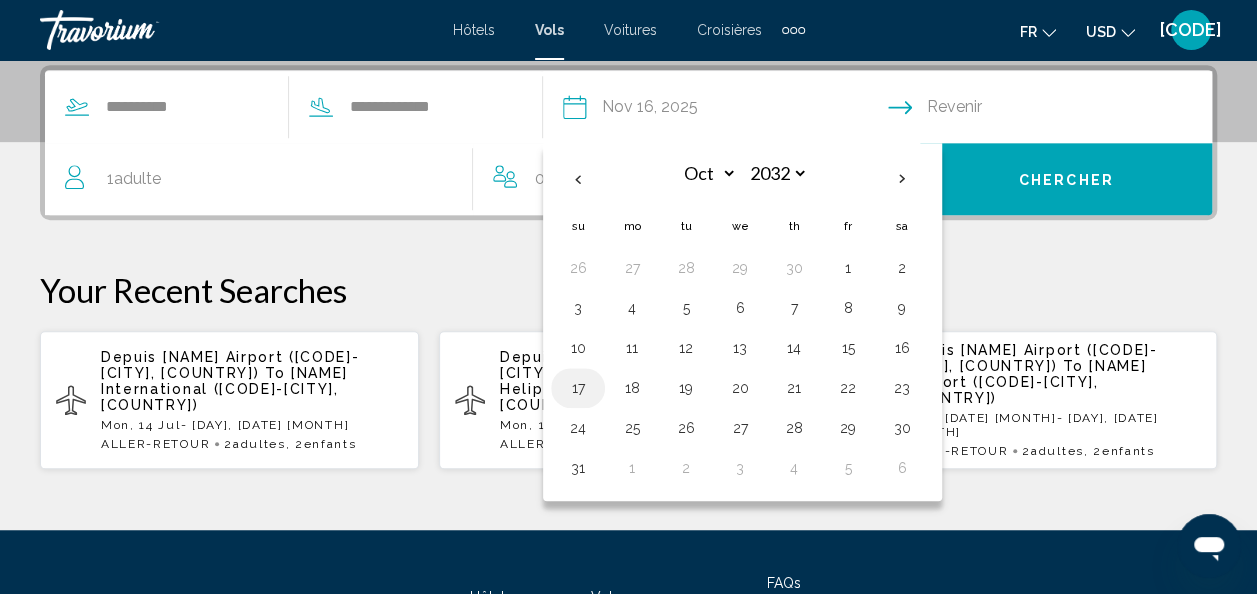 click at bounding box center [902, 179] 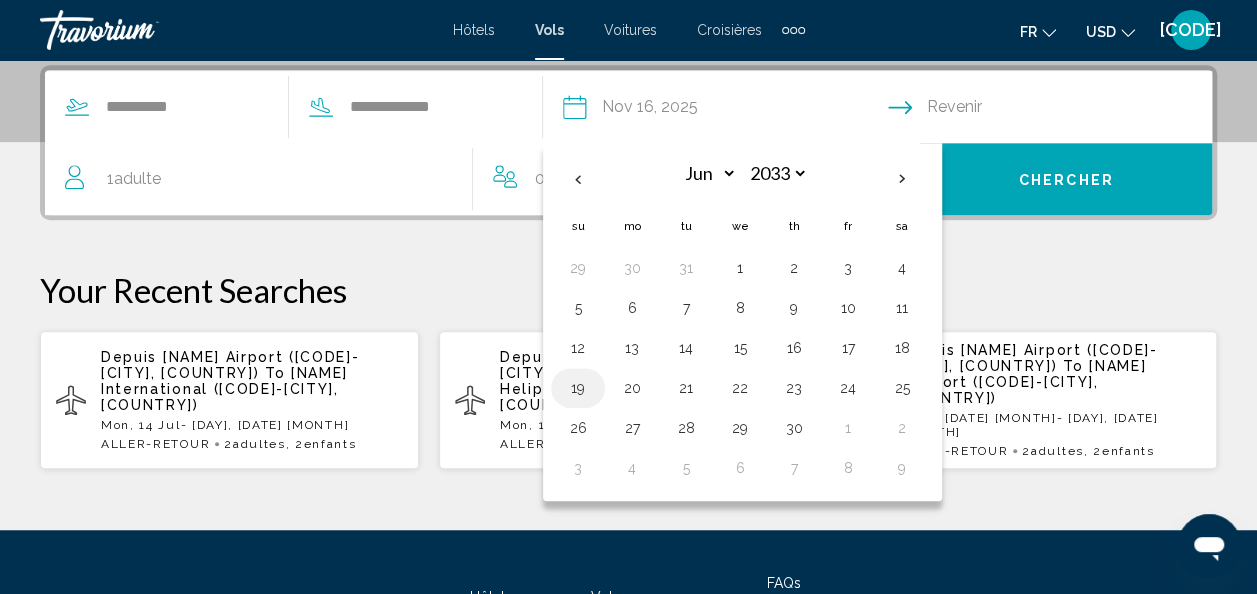 click at bounding box center (902, 179) 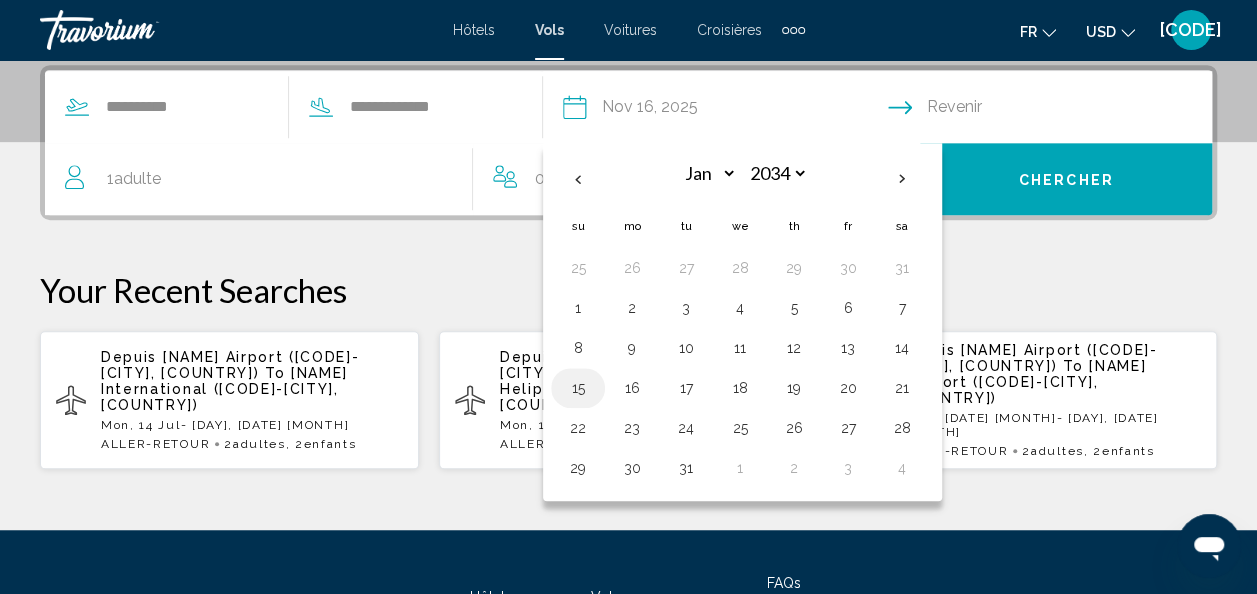 click at bounding box center (902, 179) 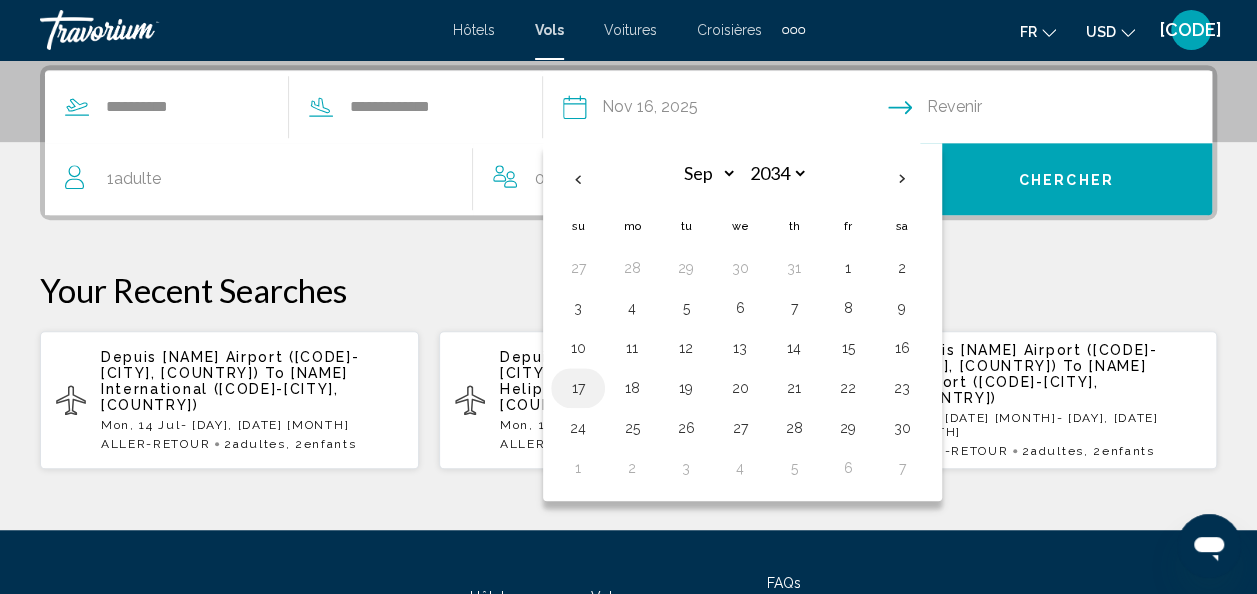 click at bounding box center [902, 179] 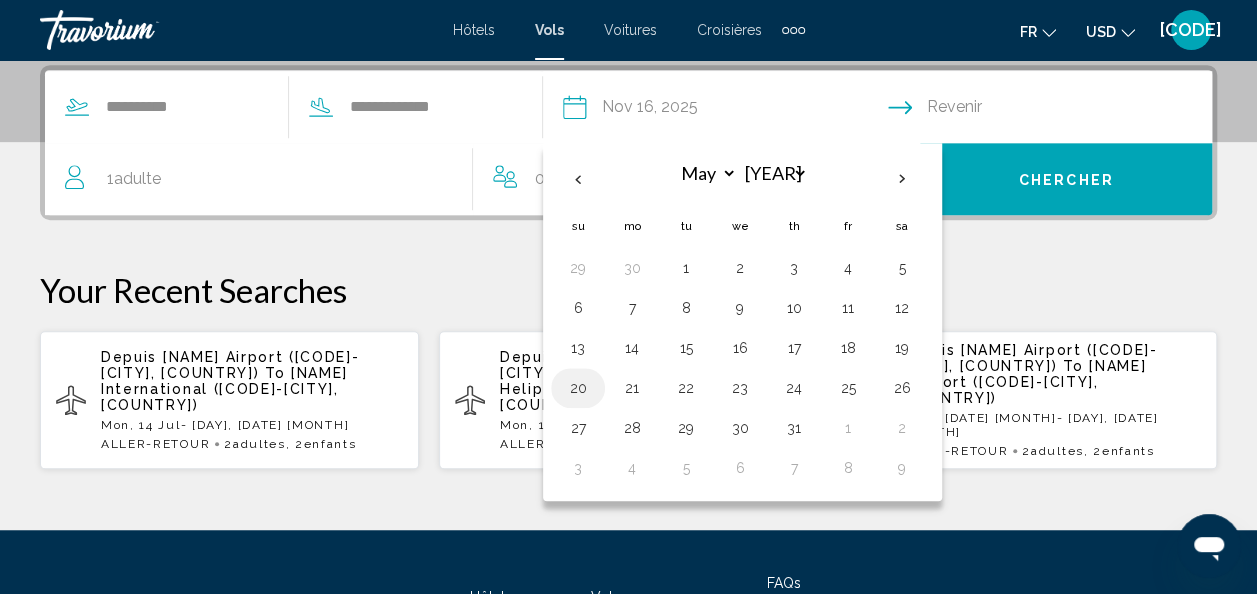 click at bounding box center [902, 179] 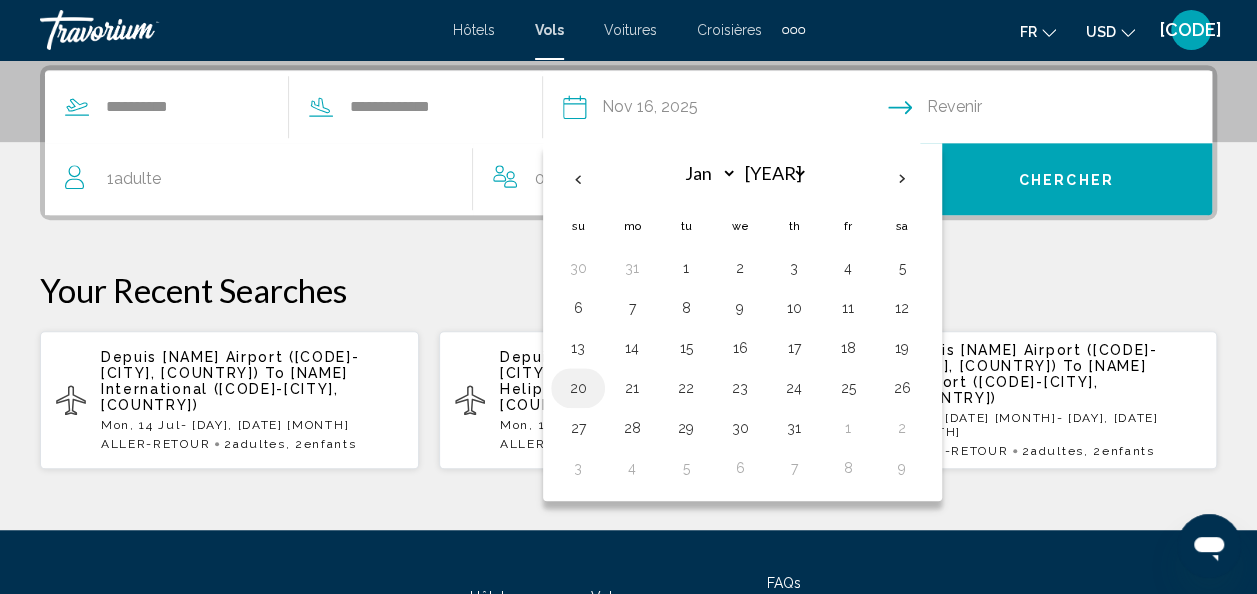 click at bounding box center (902, 179) 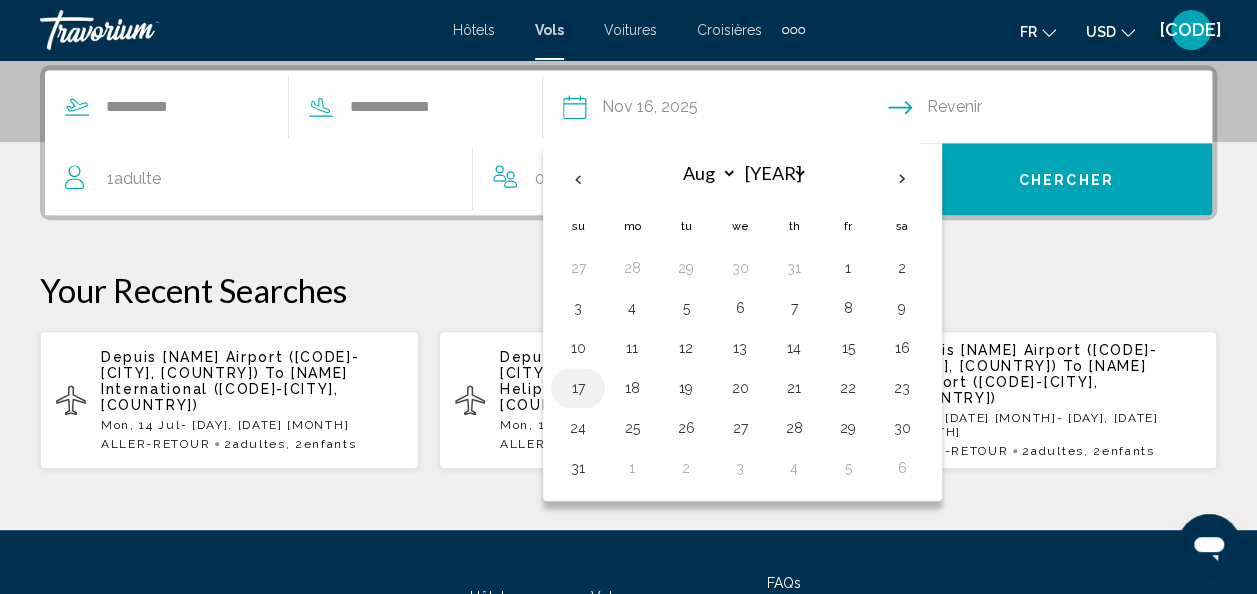 click at bounding box center (902, 179) 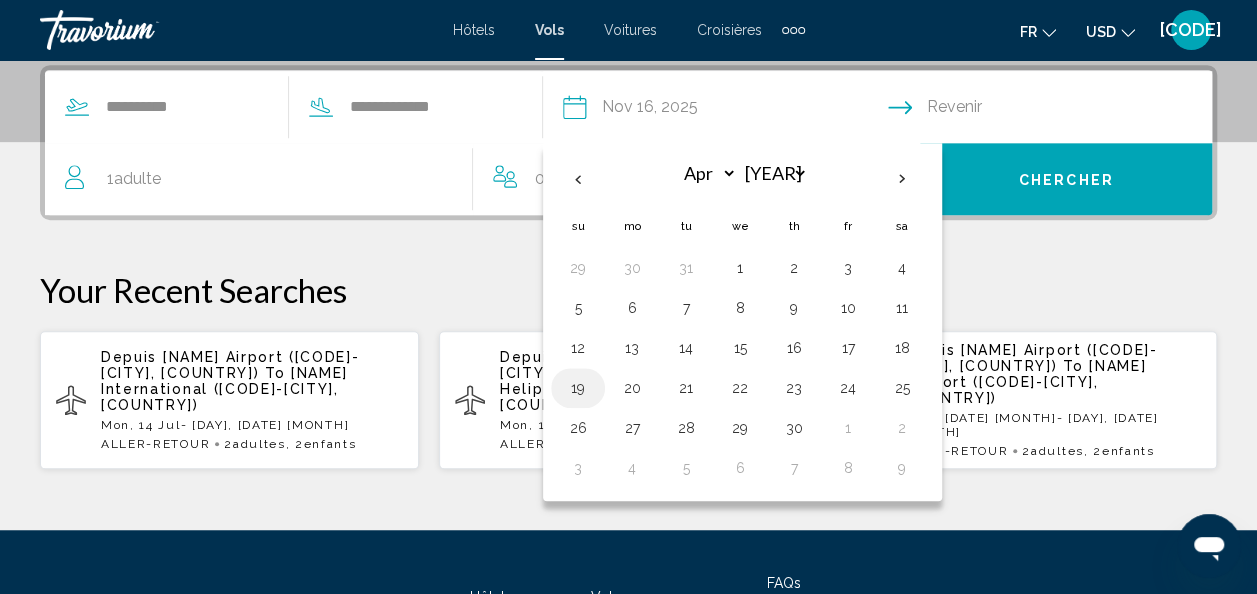click at bounding box center (902, 179) 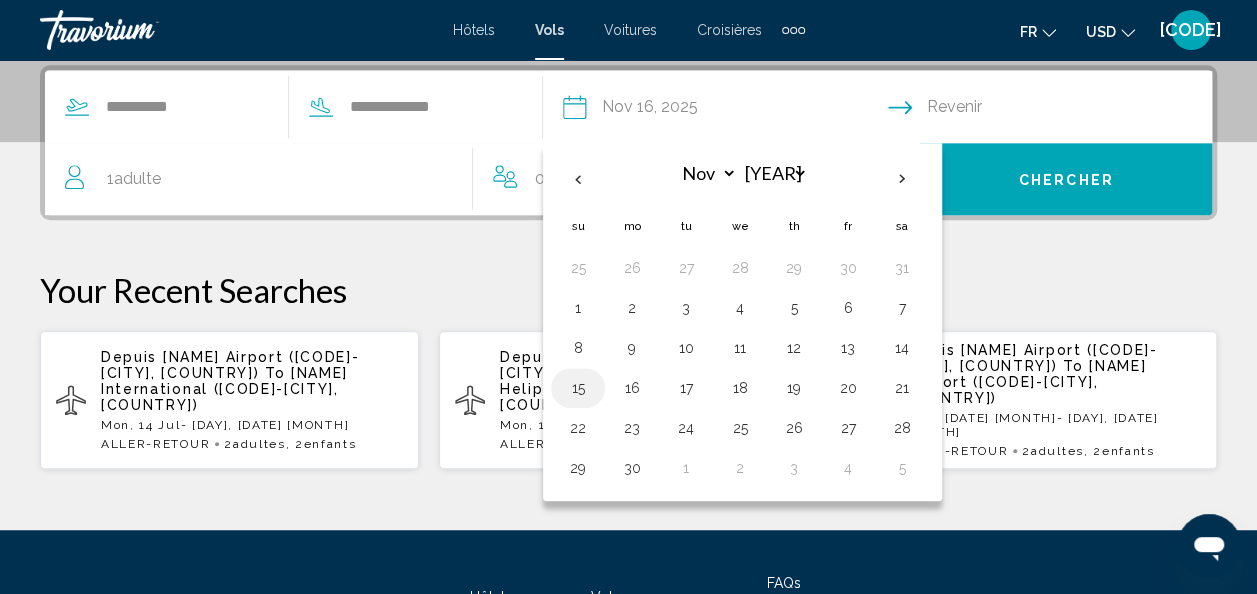 click at bounding box center (902, 179) 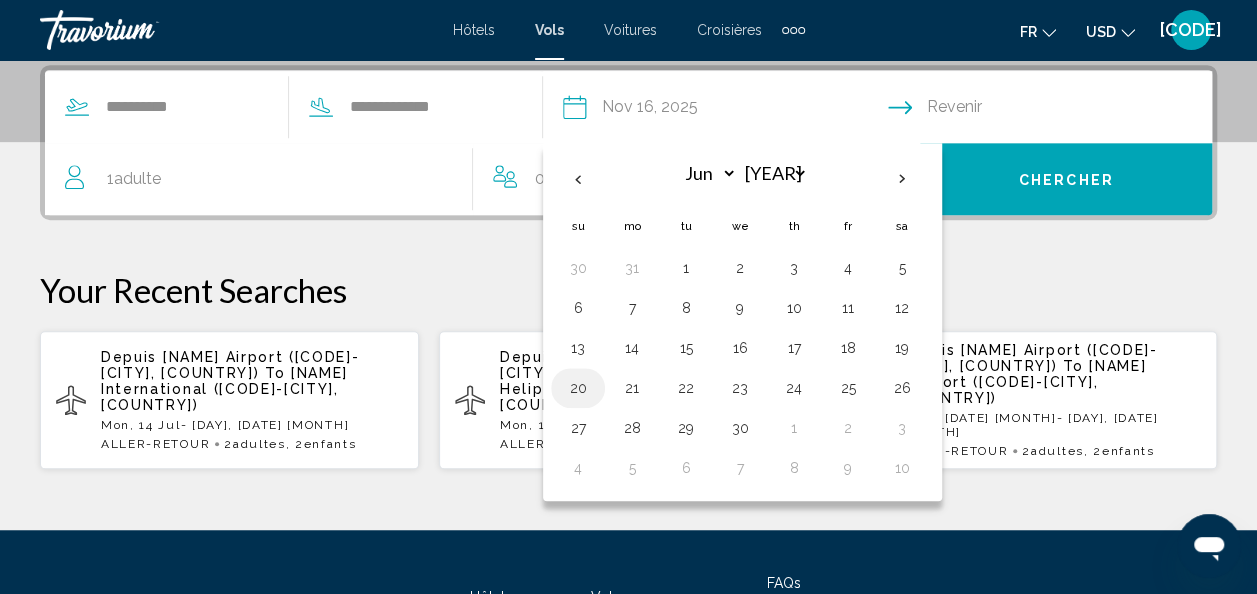 click at bounding box center (902, 179) 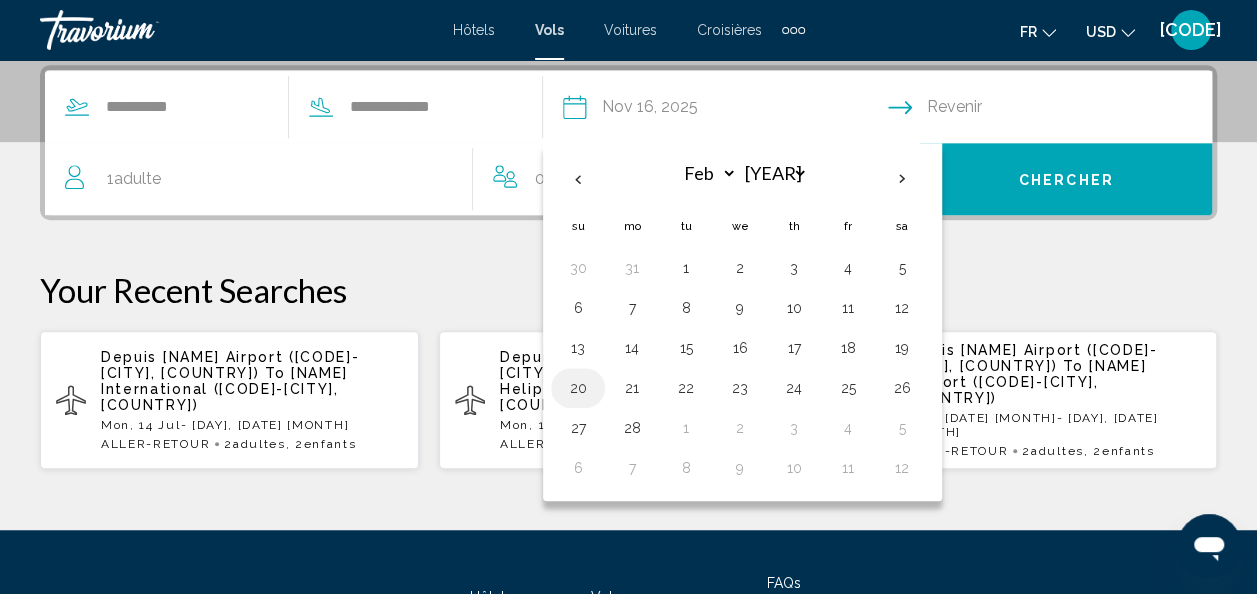 click at bounding box center (902, 179) 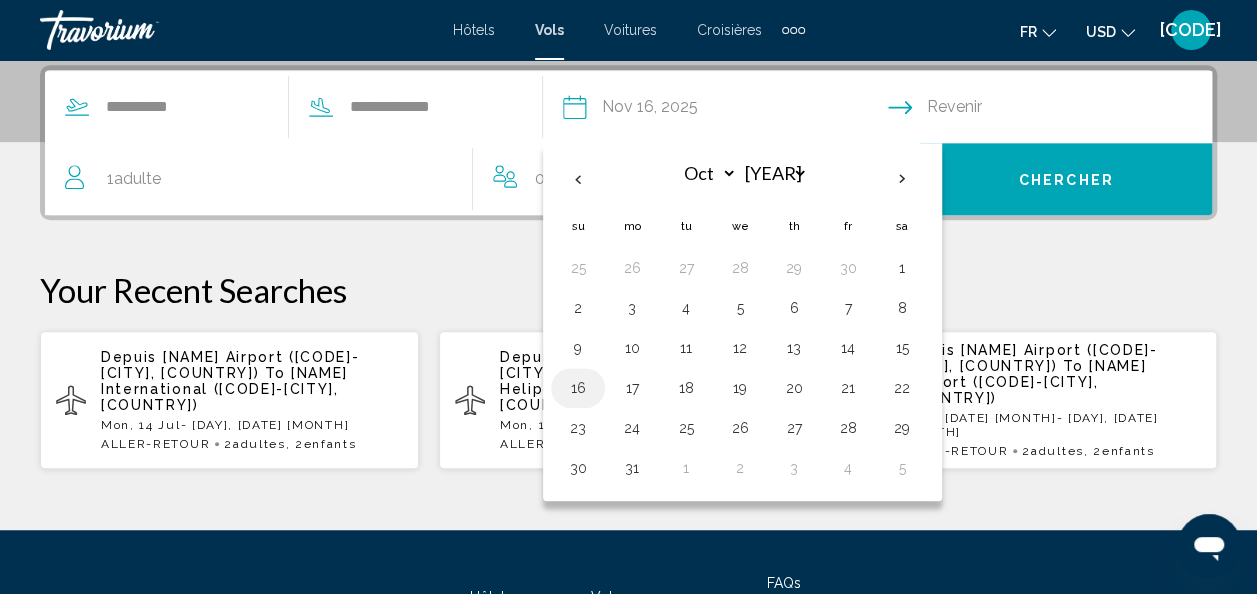 click at bounding box center [902, 179] 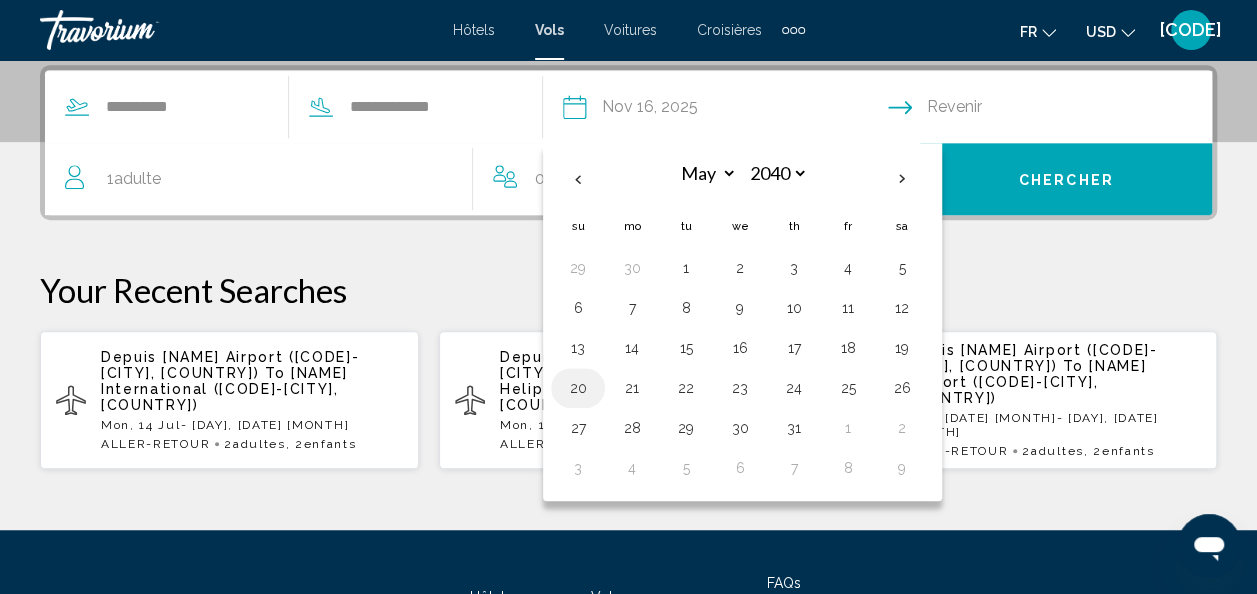 click at bounding box center (902, 179) 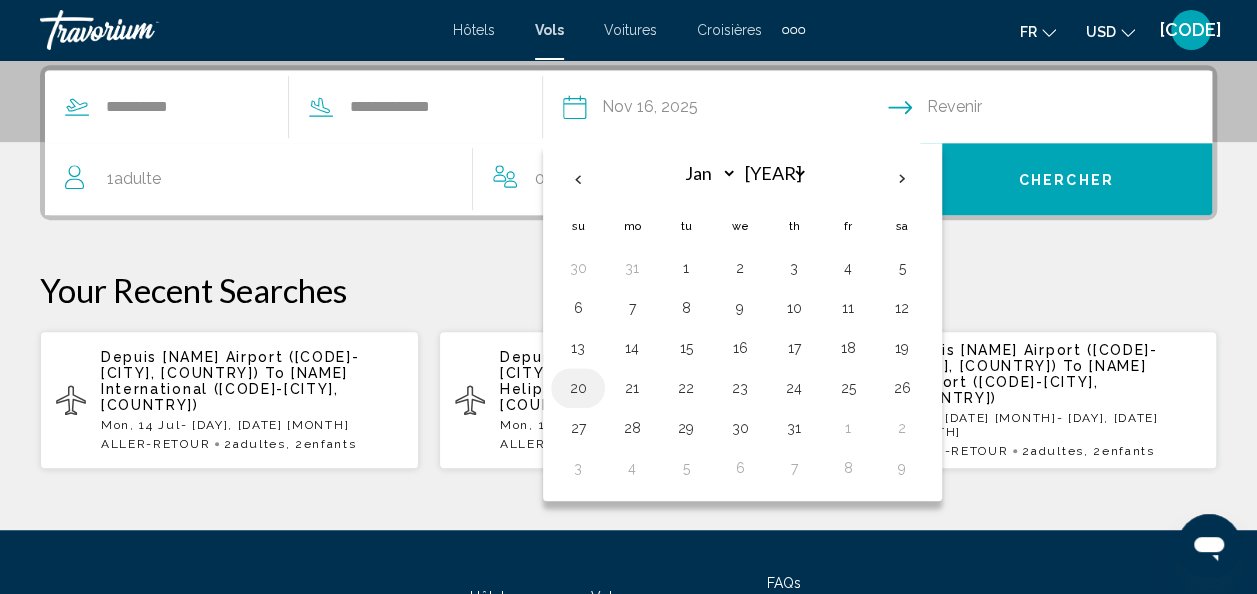 click at bounding box center (902, 179) 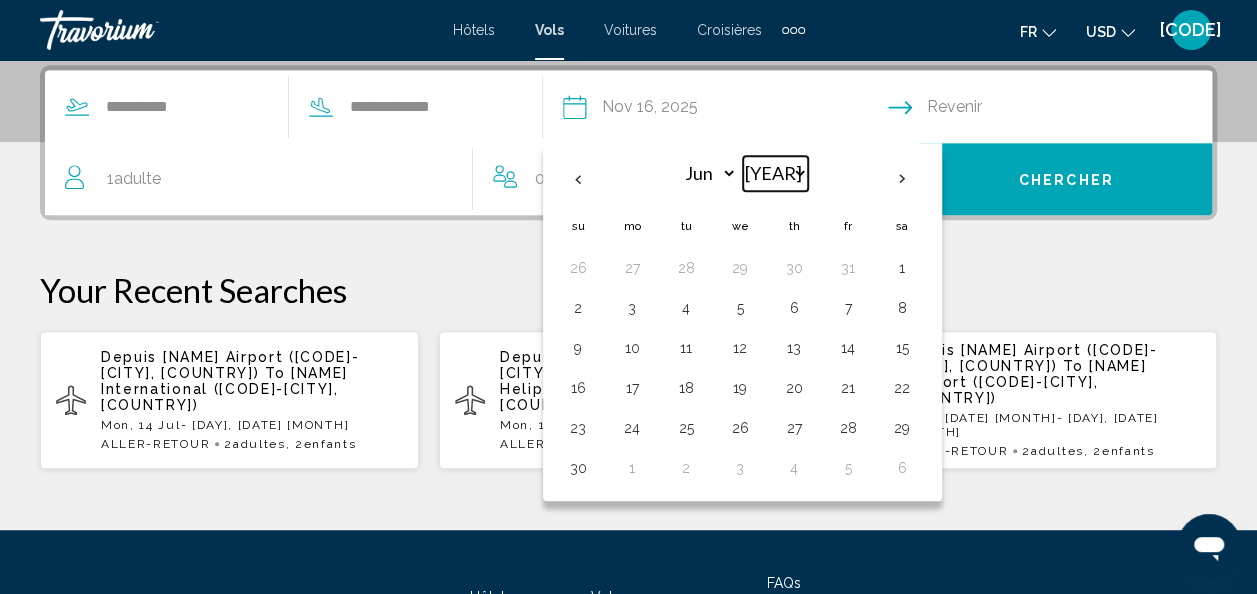 click on "**** **** **** **** **** ****" at bounding box center (775, 173) 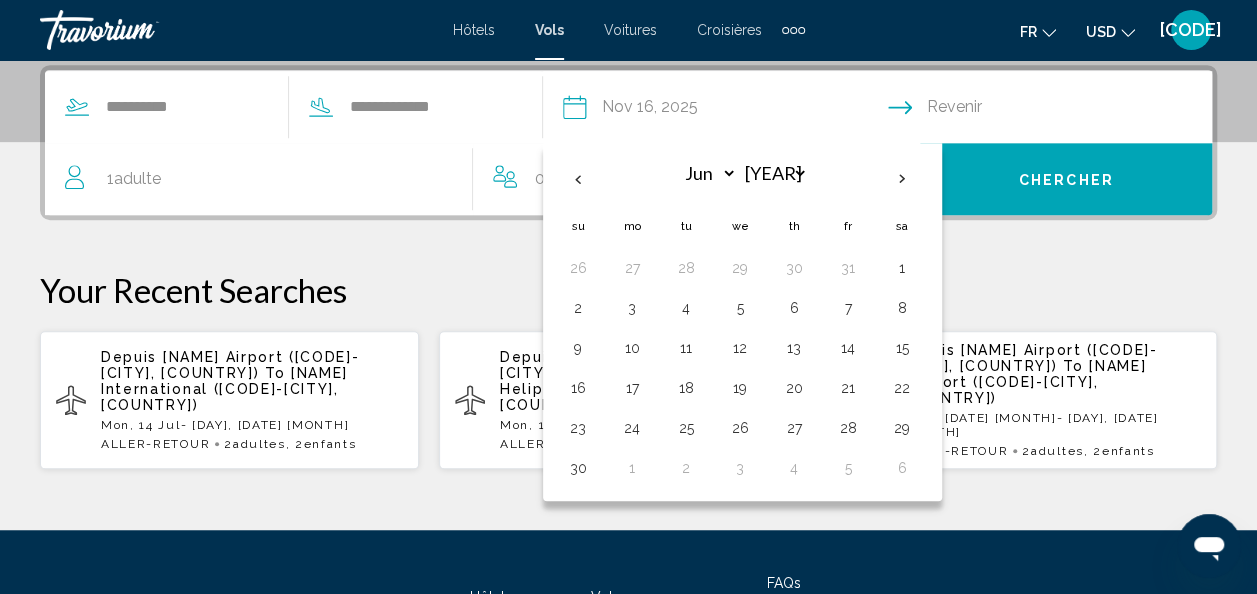 click on "**********" at bounding box center [628, 267] 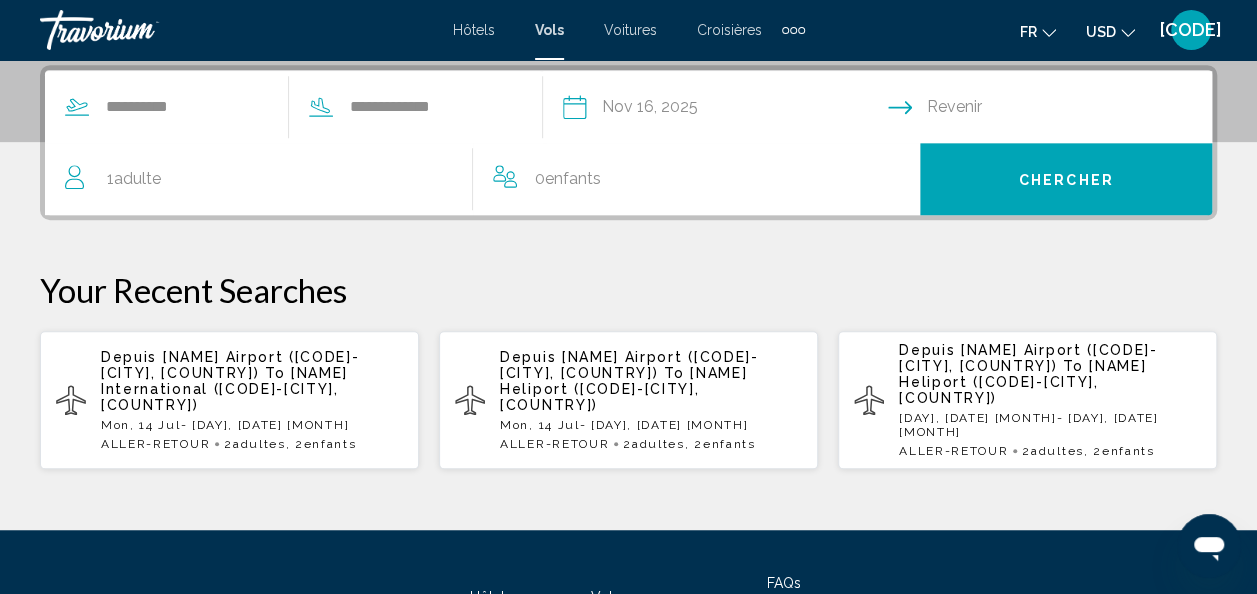 click at bounding box center [1054, 110] 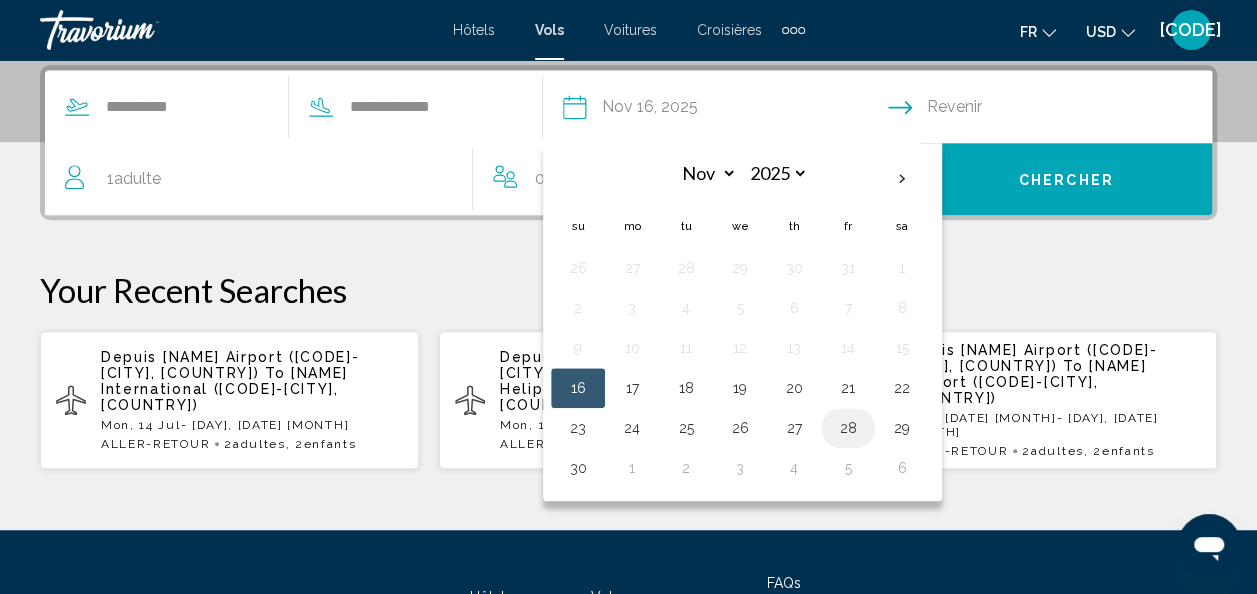 click on "28" at bounding box center [848, 428] 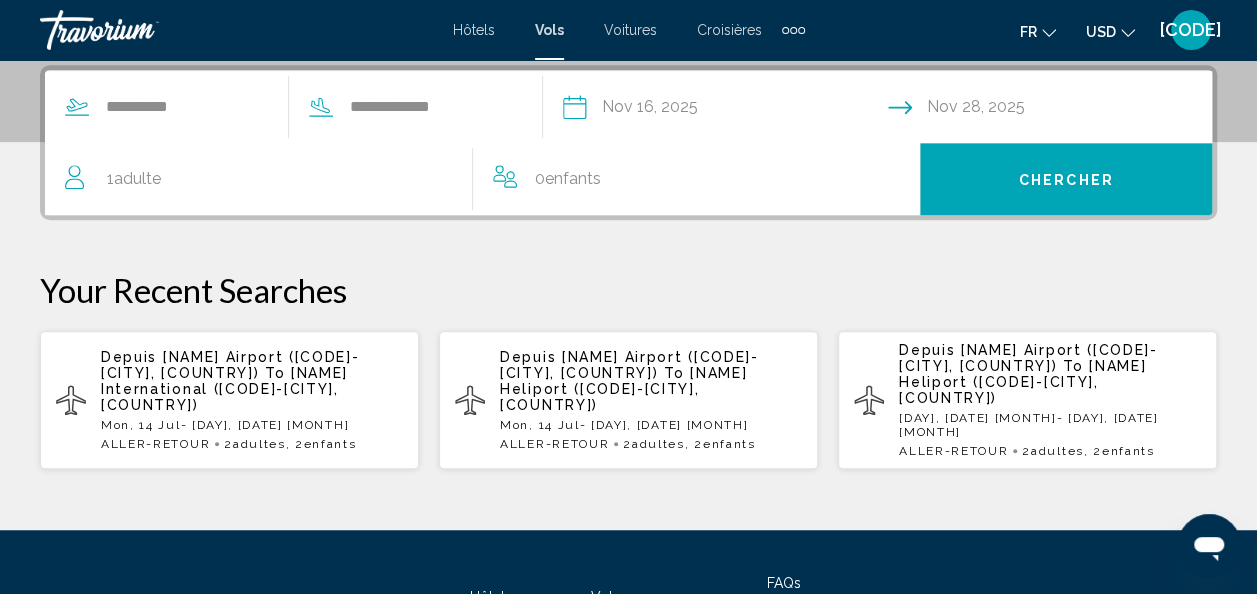 click on "Adulte" at bounding box center [137, 178] 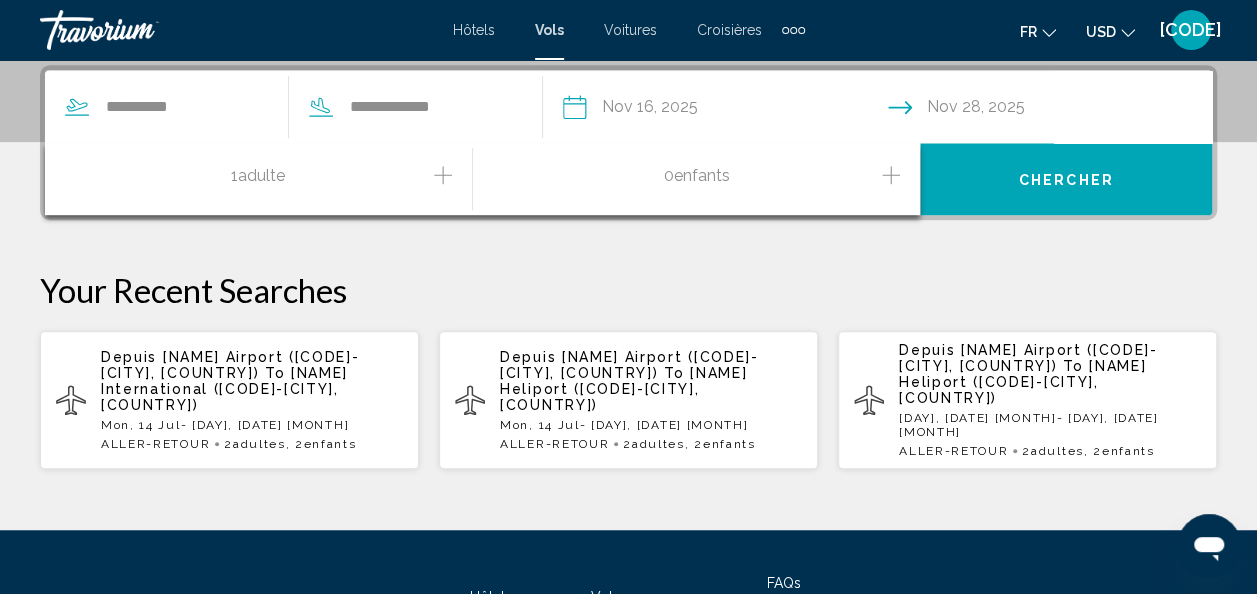 click at bounding box center [443, 175] 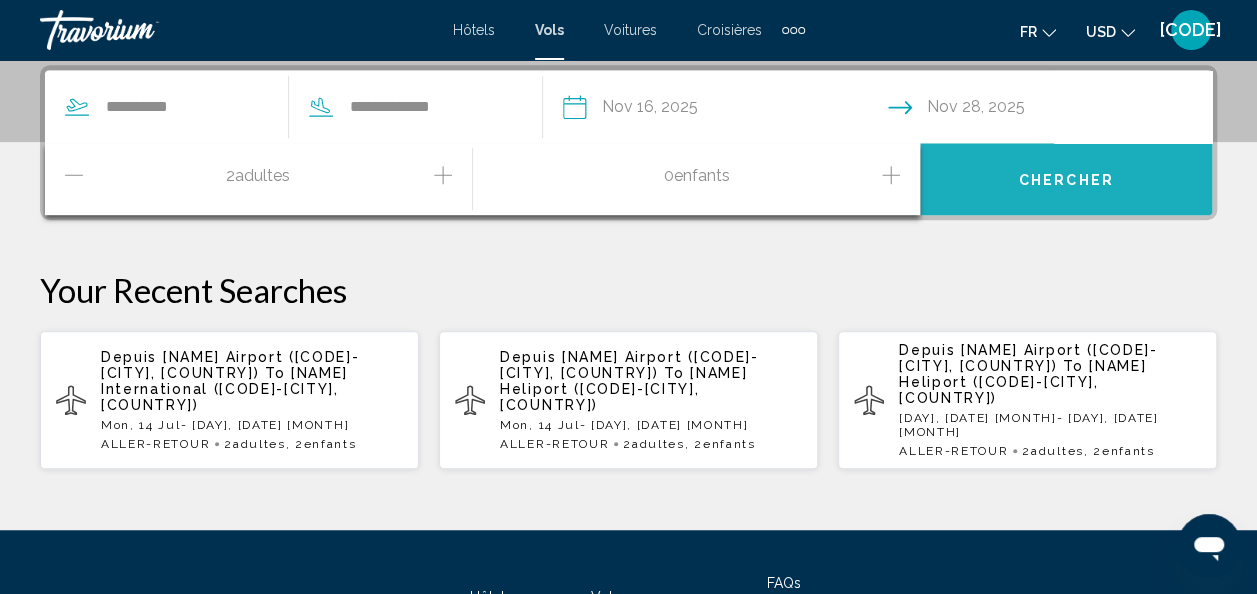 click on "Chercher" at bounding box center [1066, 179] 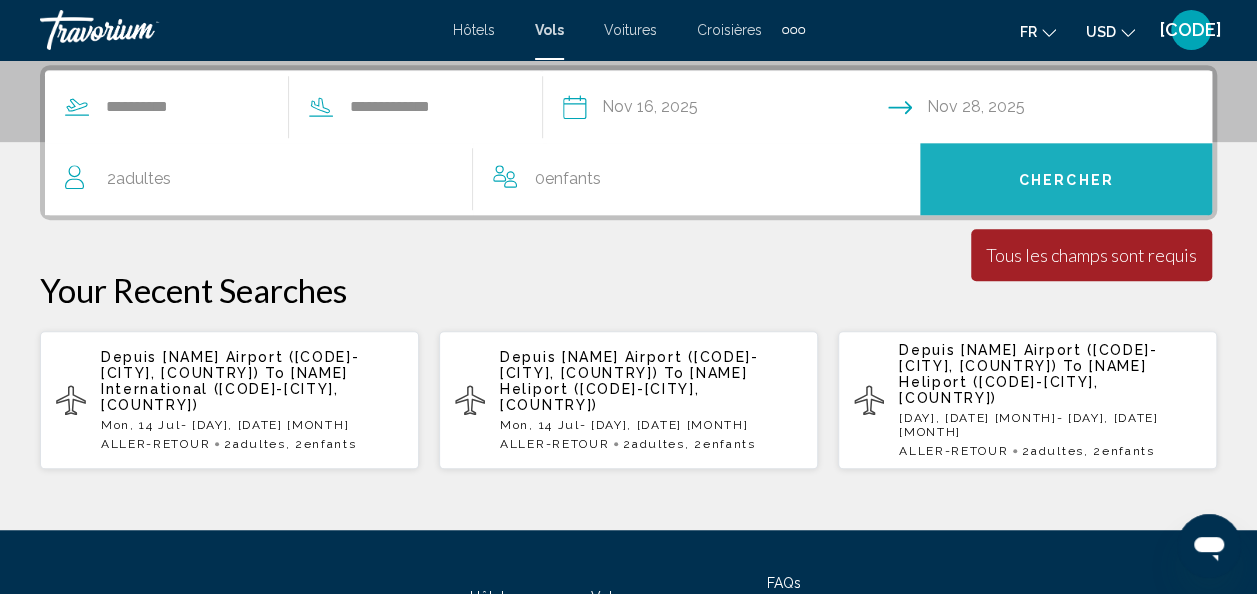 click on "Chercher" at bounding box center (1066, 180) 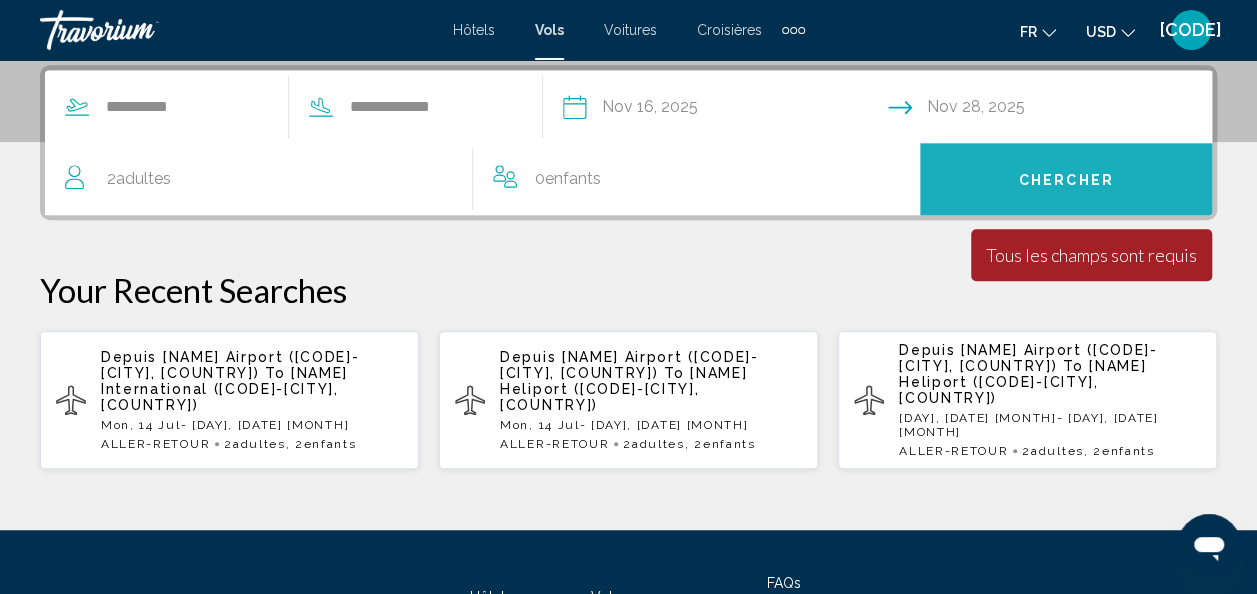click on "Chercher" at bounding box center (1066, 180) 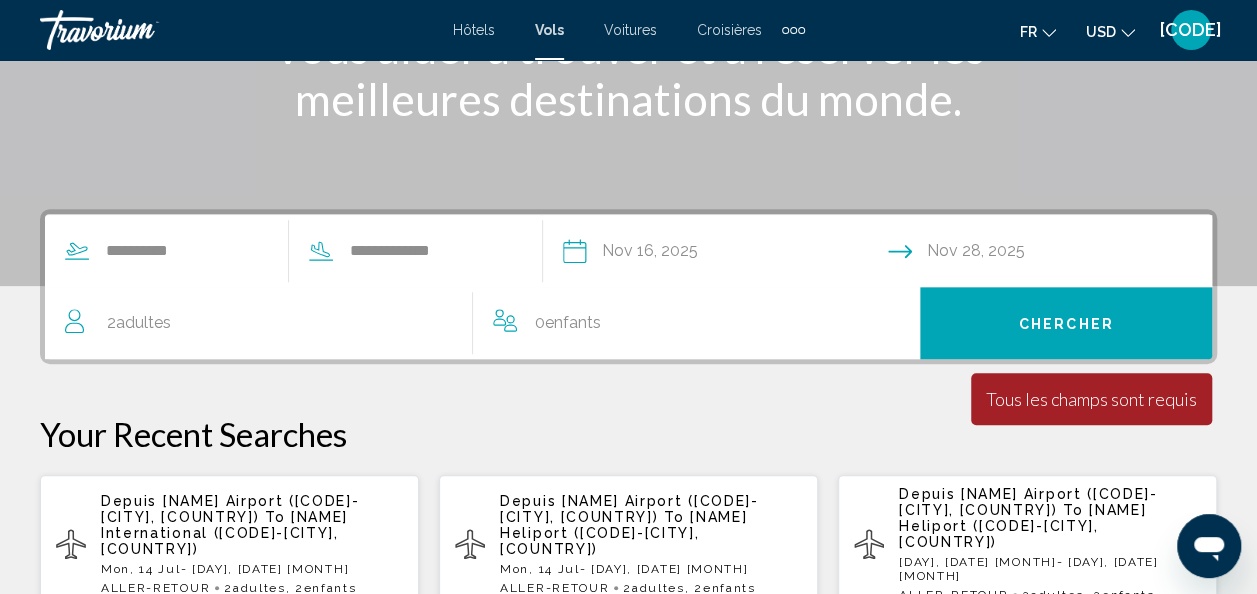 scroll, scrollTop: 313, scrollLeft: 0, axis: vertical 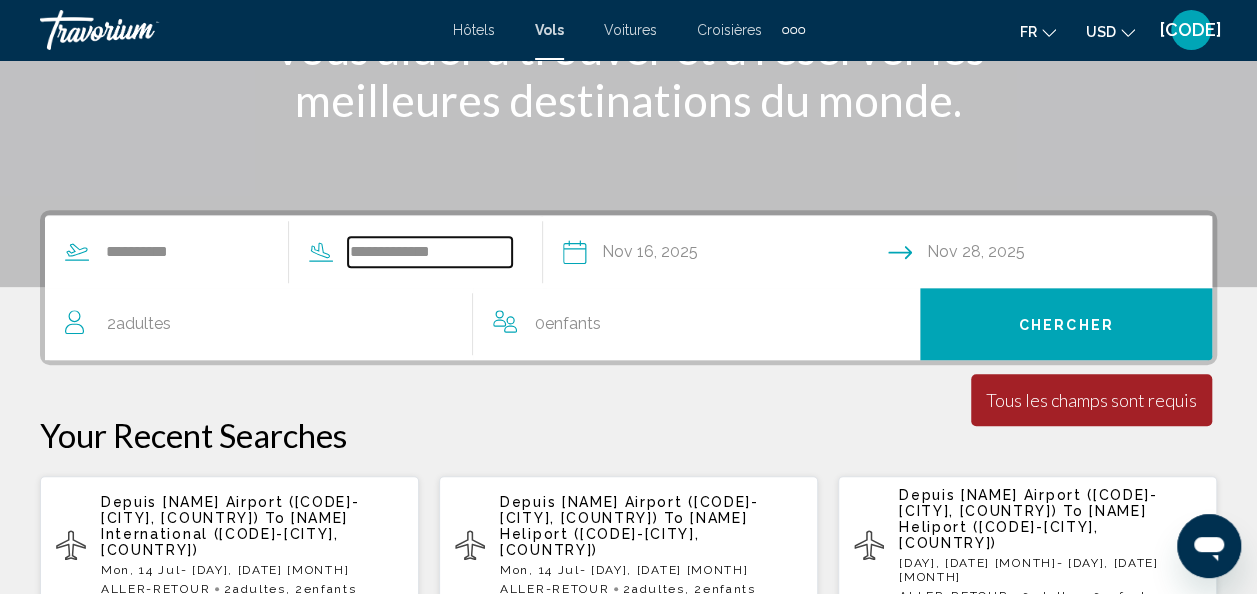 click on "**********" at bounding box center (430, 252) 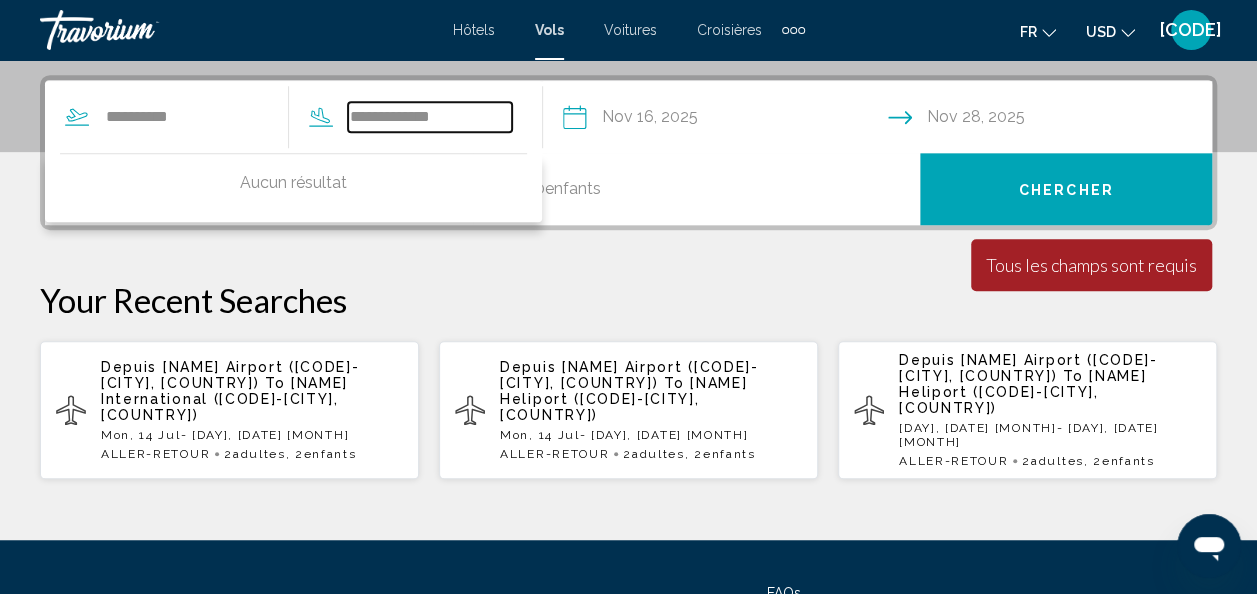 scroll, scrollTop: 458, scrollLeft: 0, axis: vertical 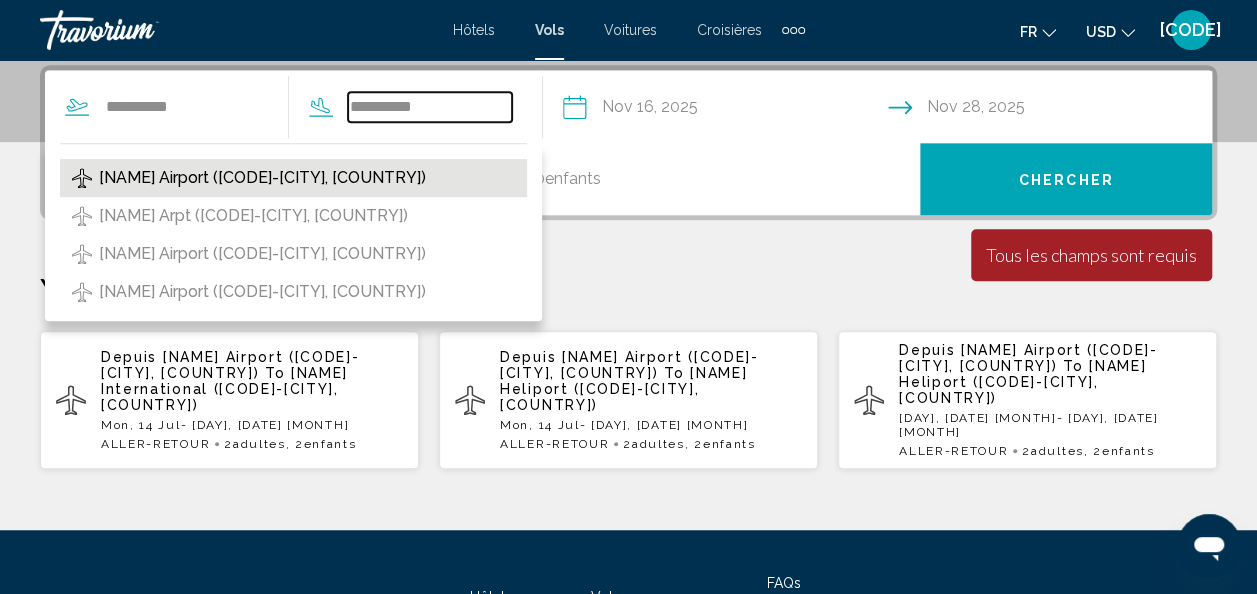 type on "**********" 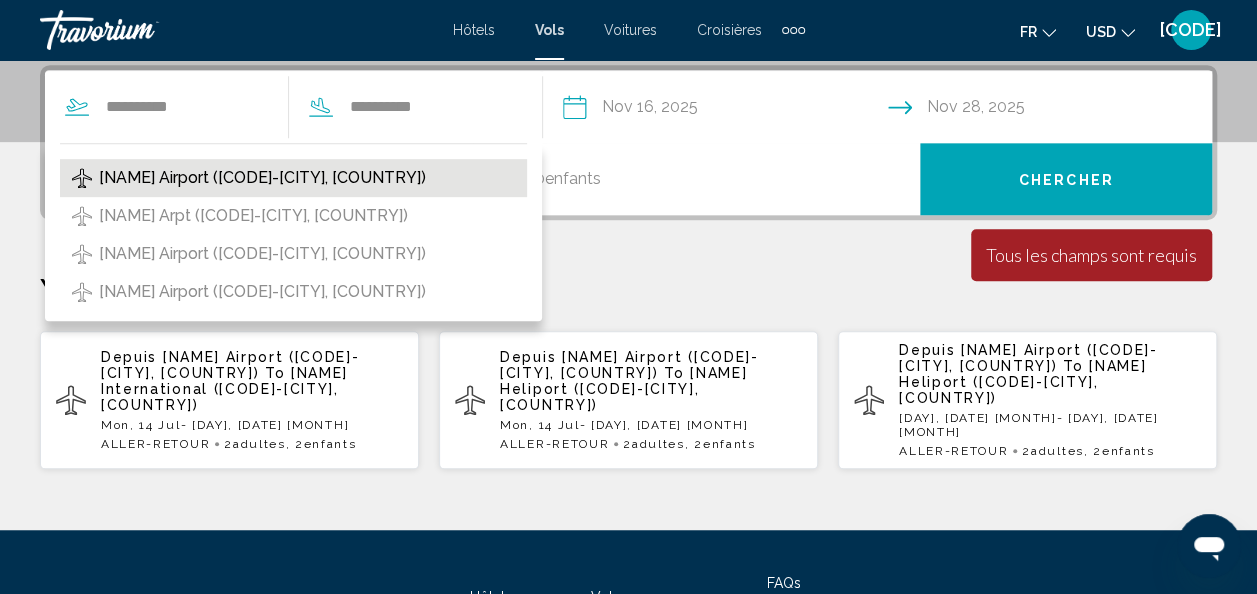click on "Lo Ipsumd Sitamet (CON-Adipis E Seddo, Eiusmodtem)" at bounding box center [262, 178] 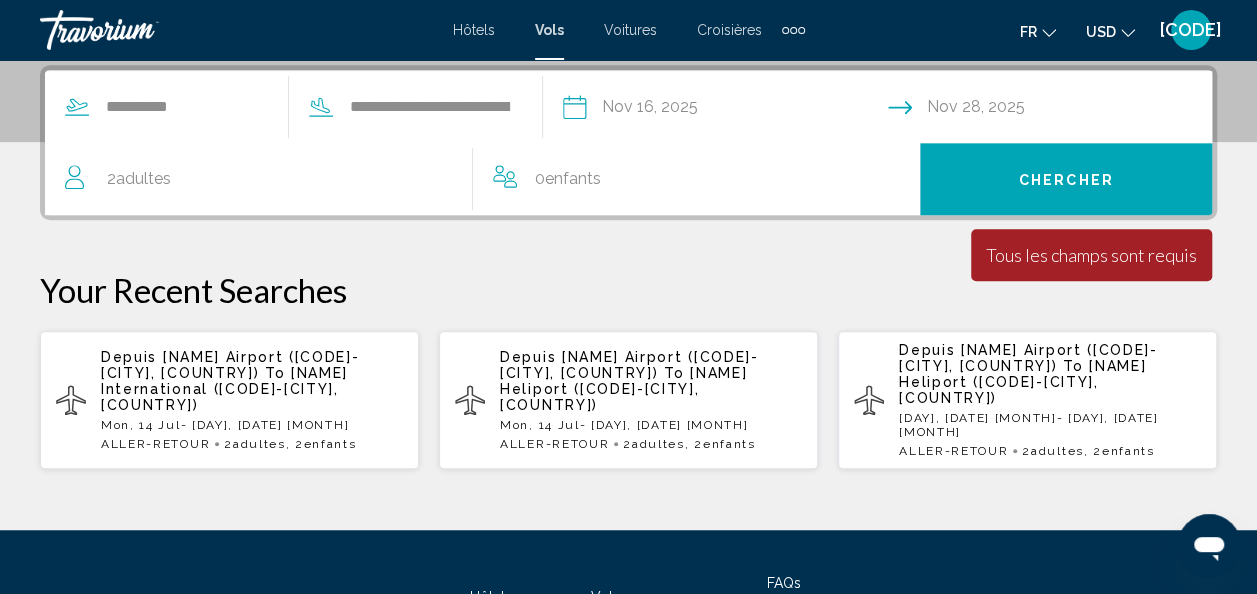 click on "Chercher" at bounding box center (1066, 180) 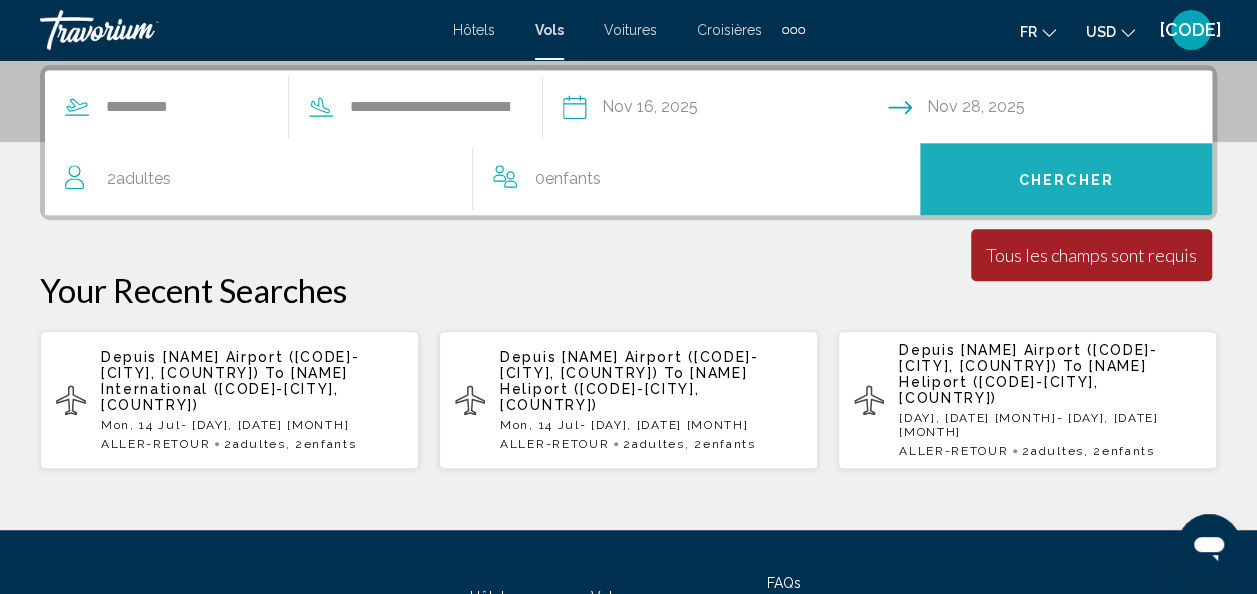 click on "Chercher" at bounding box center (1066, 179) 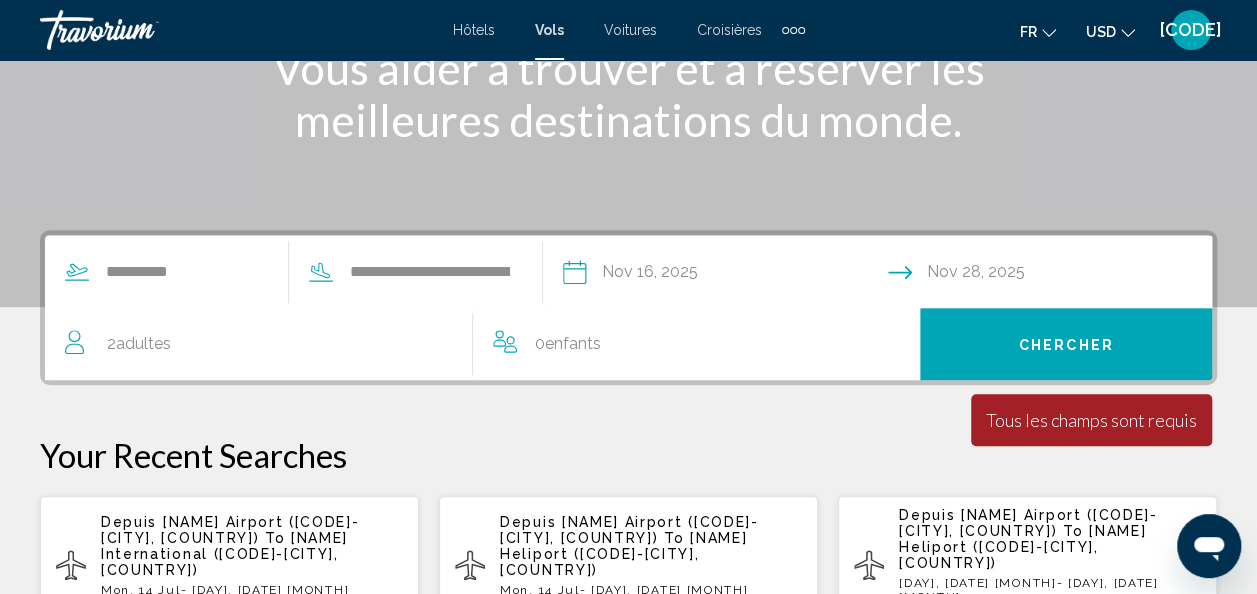 scroll, scrollTop: 290, scrollLeft: 0, axis: vertical 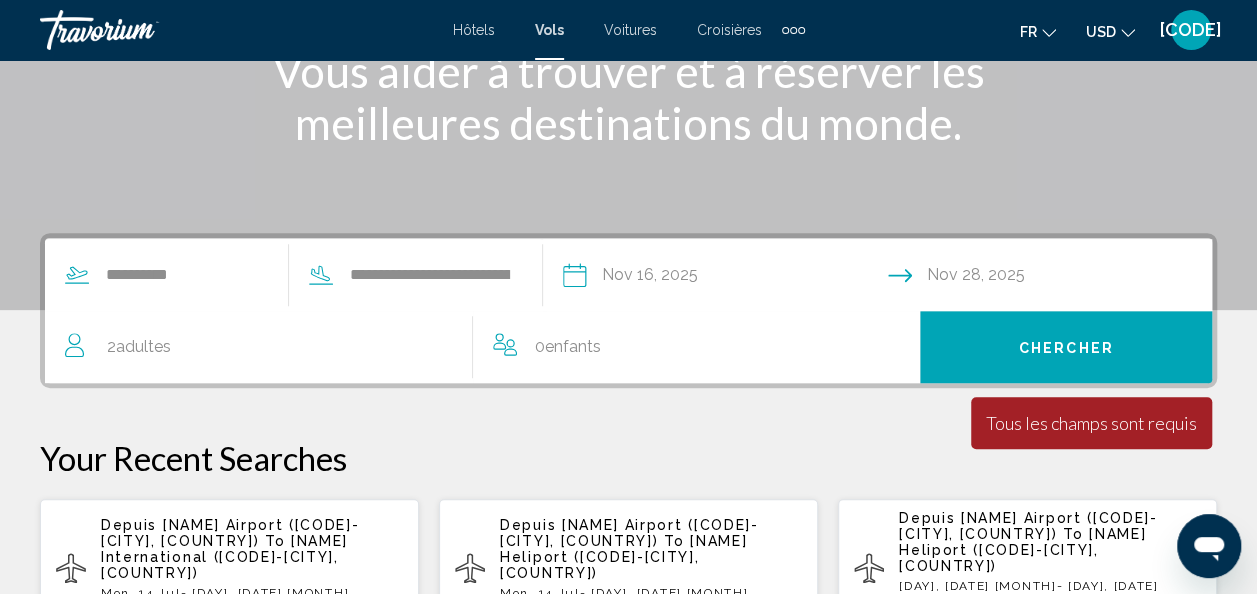 click on "Enfants" at bounding box center (573, 346) 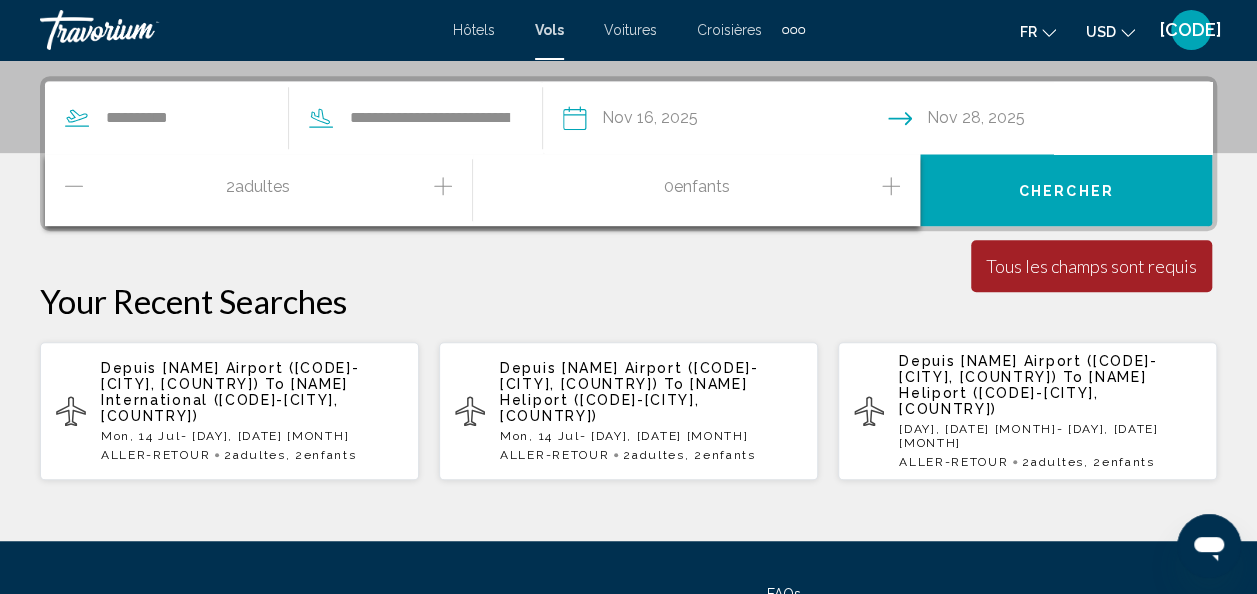 scroll, scrollTop: 458, scrollLeft: 0, axis: vertical 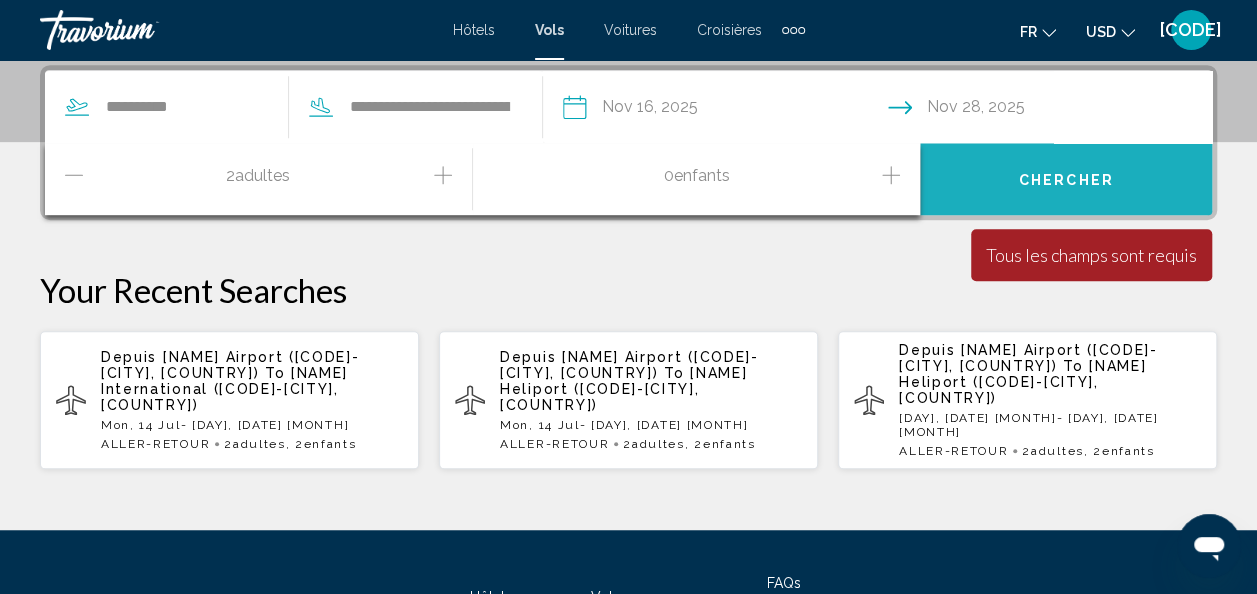 click on "Chercher" at bounding box center [1066, 180] 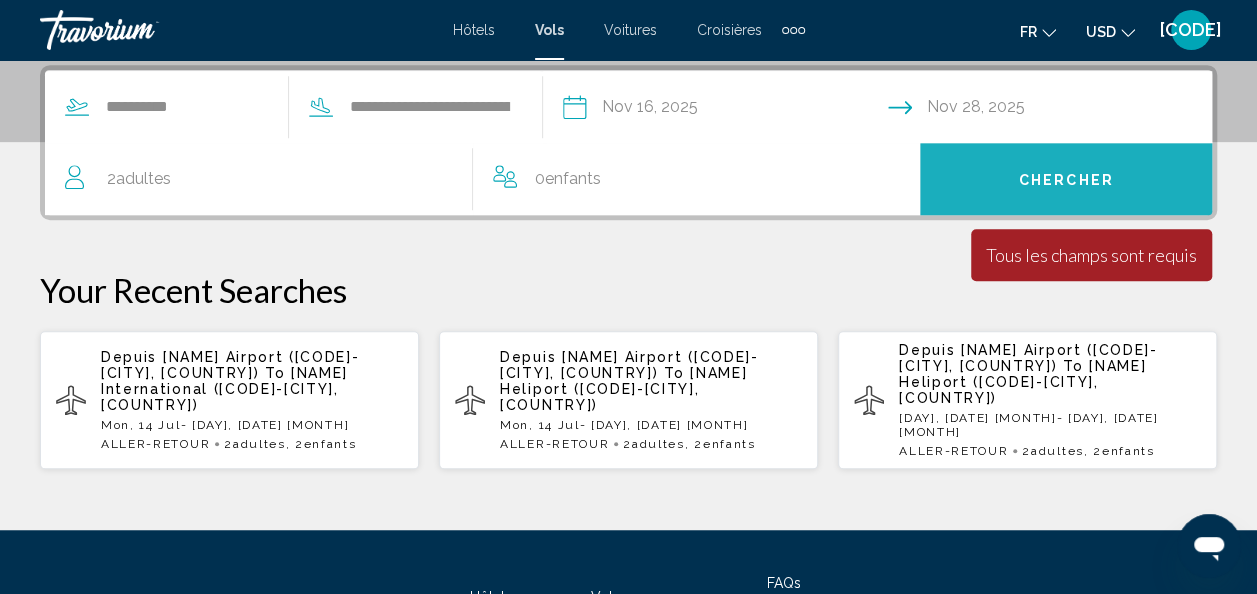 click on "Chercher" at bounding box center (1066, 179) 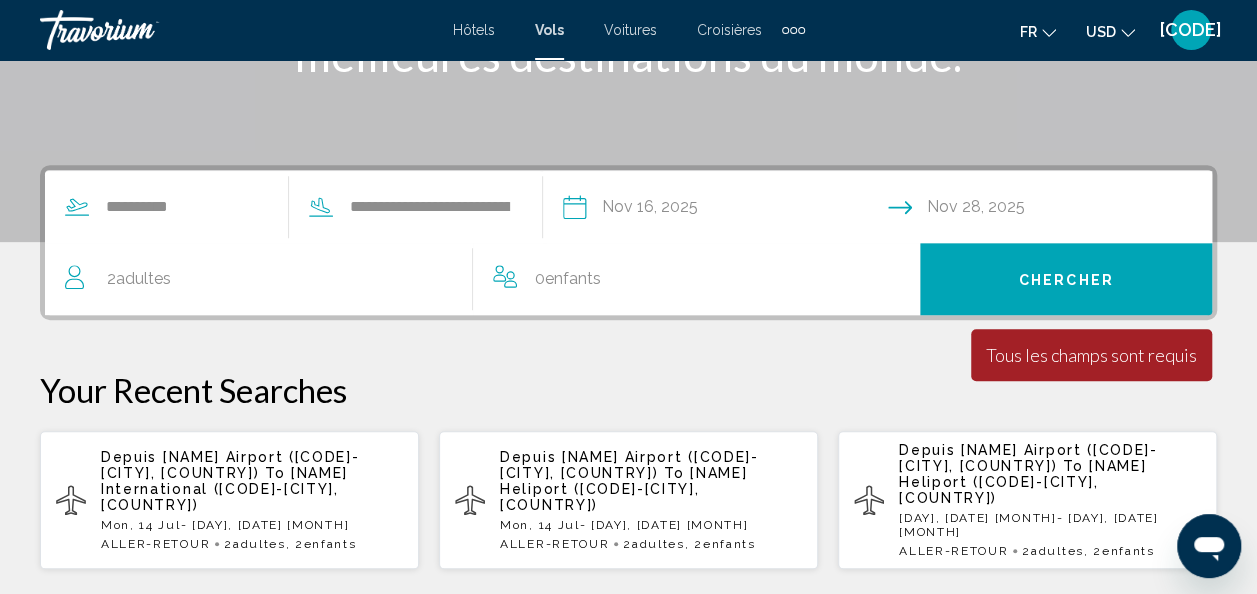 scroll, scrollTop: 358, scrollLeft: 0, axis: vertical 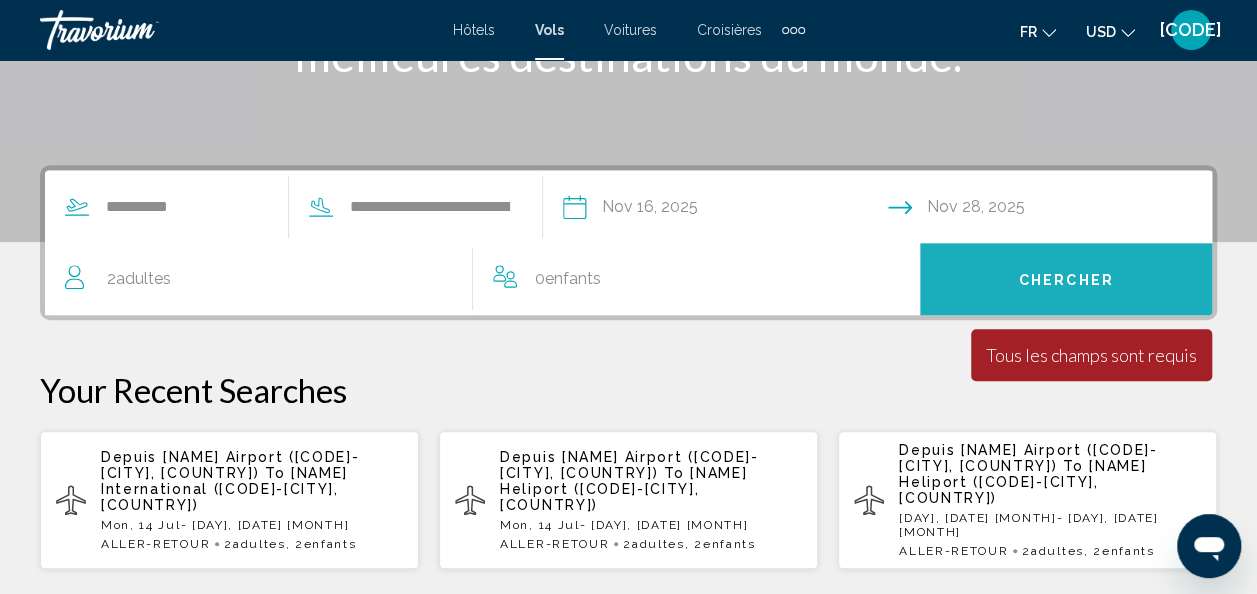 click on "Chercher" at bounding box center [1066, 280] 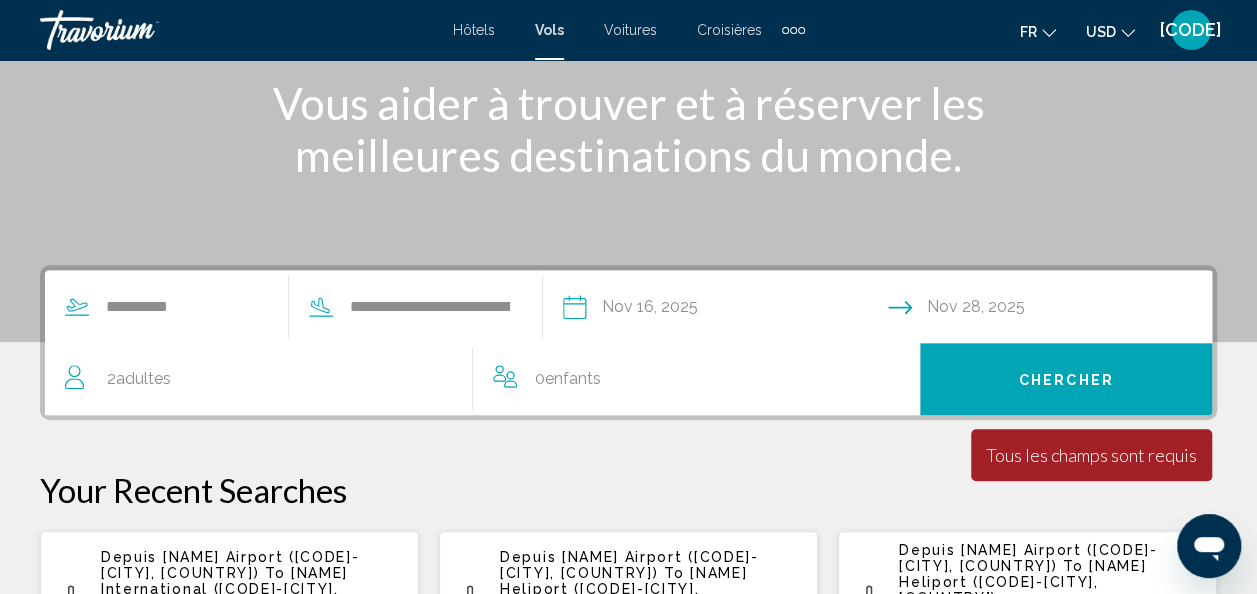 scroll, scrollTop: 260, scrollLeft: 0, axis: vertical 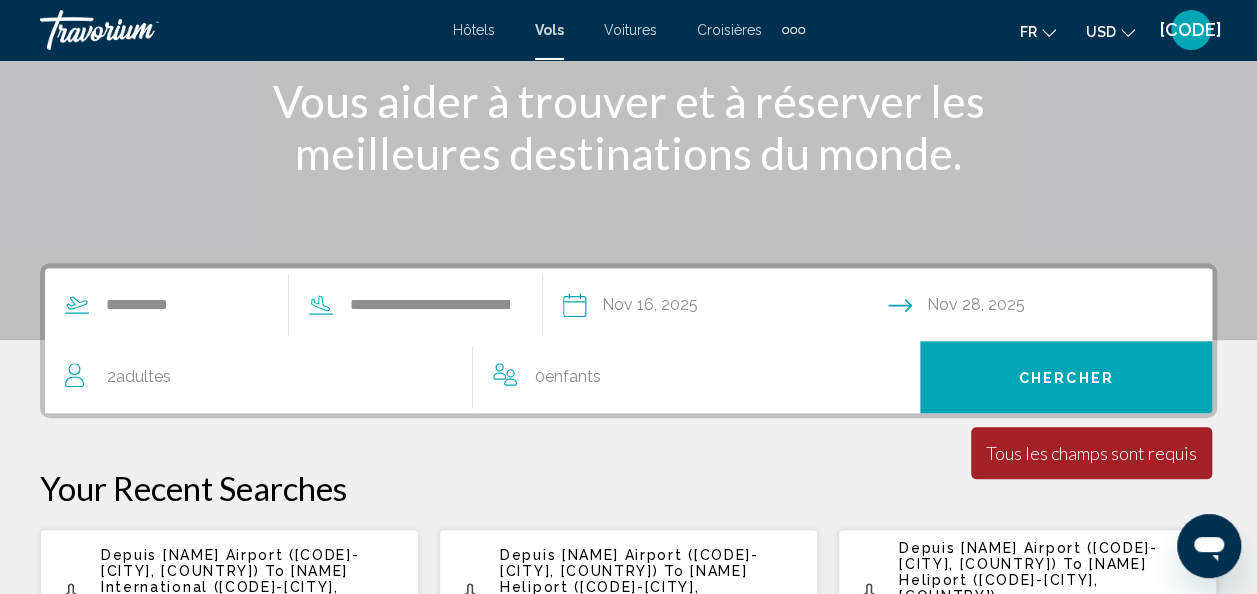 click at bounding box center [1128, 30] 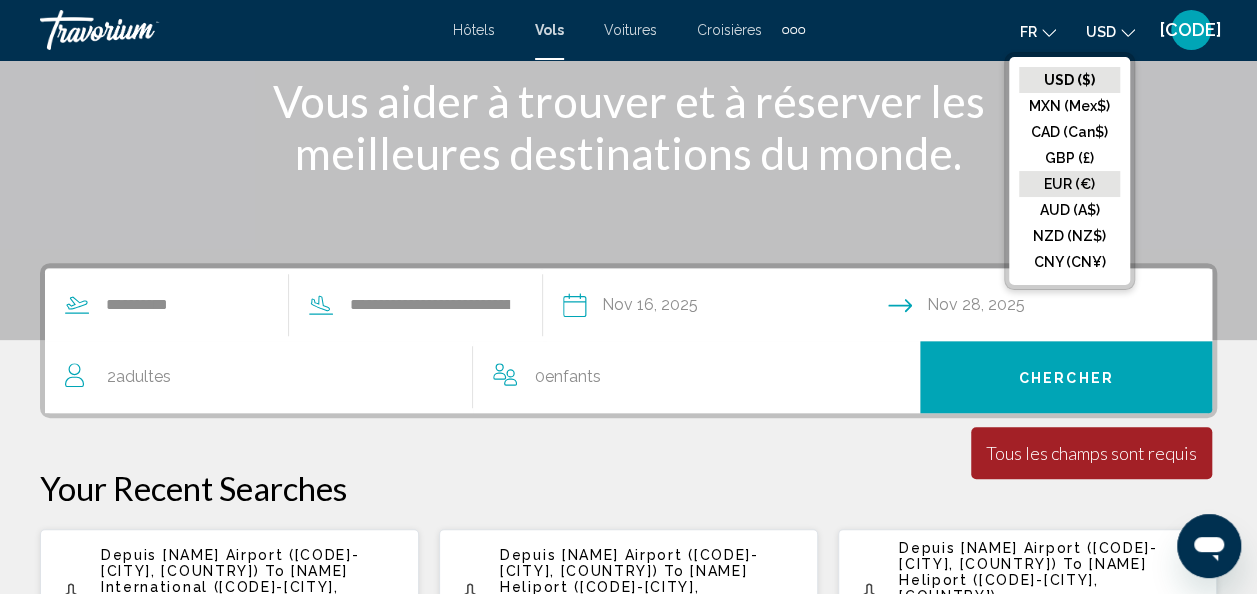 click on "EUR (€)" at bounding box center (1069, 80) 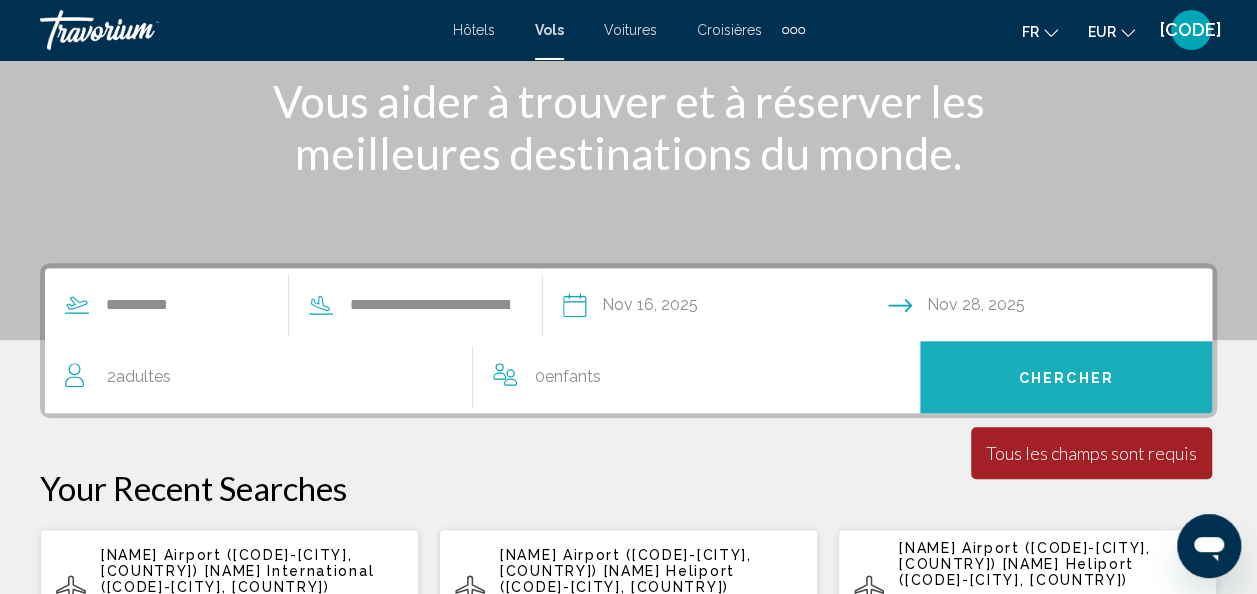 click on "Chercher" at bounding box center (1066, 378) 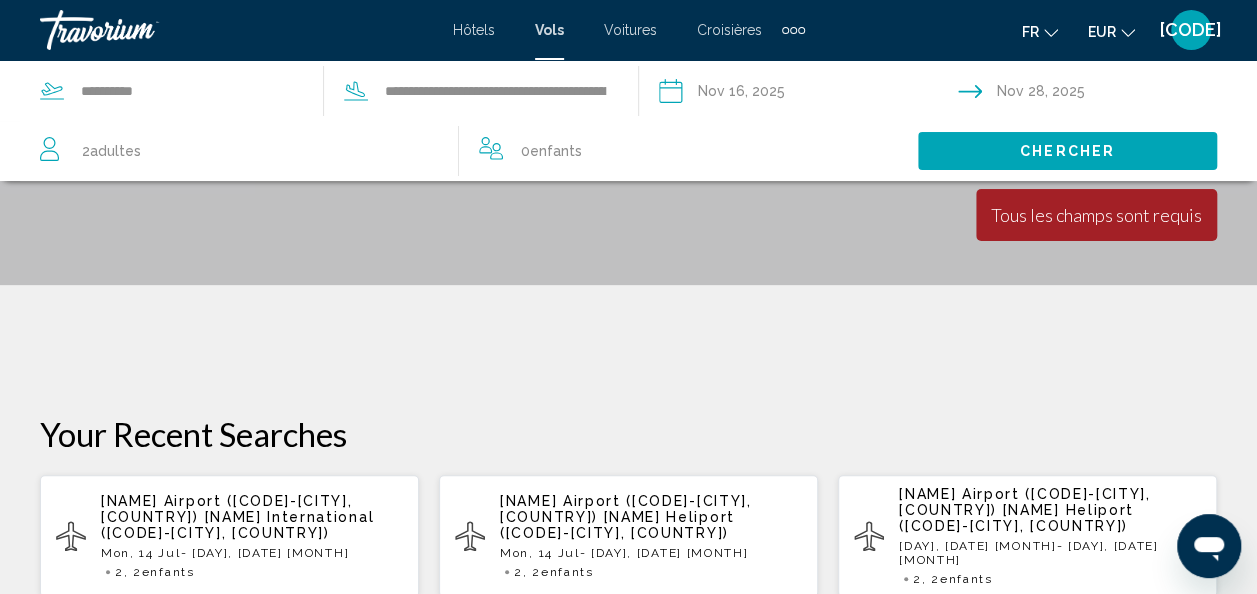 scroll, scrollTop: 309, scrollLeft: 0, axis: vertical 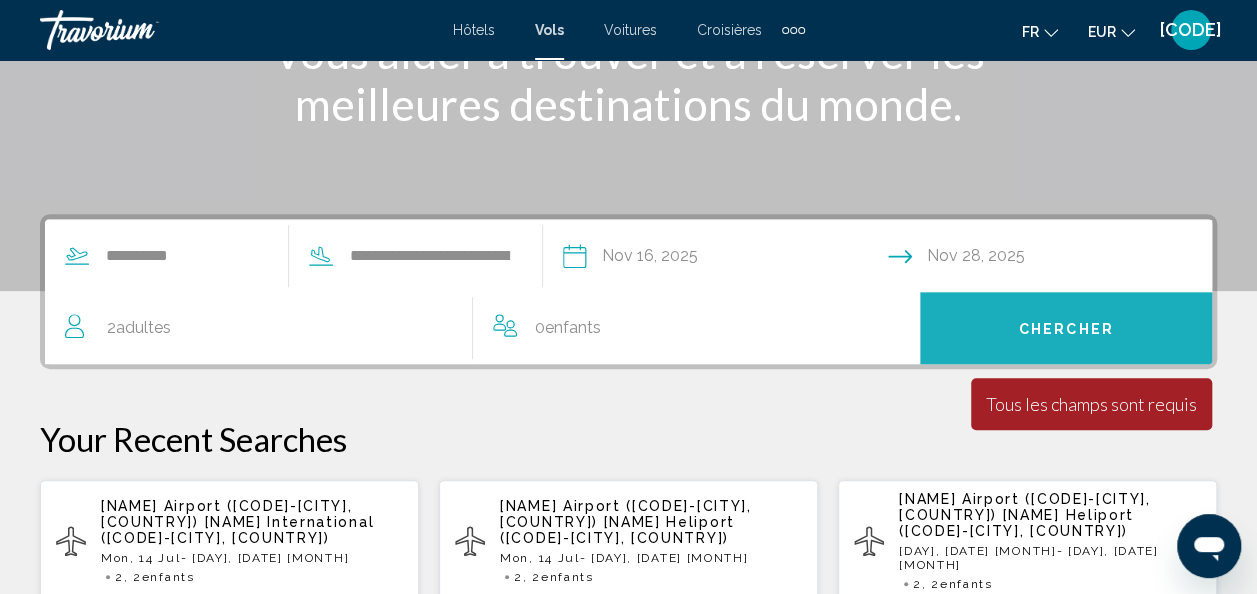 click on "Chercher" at bounding box center [1066, 328] 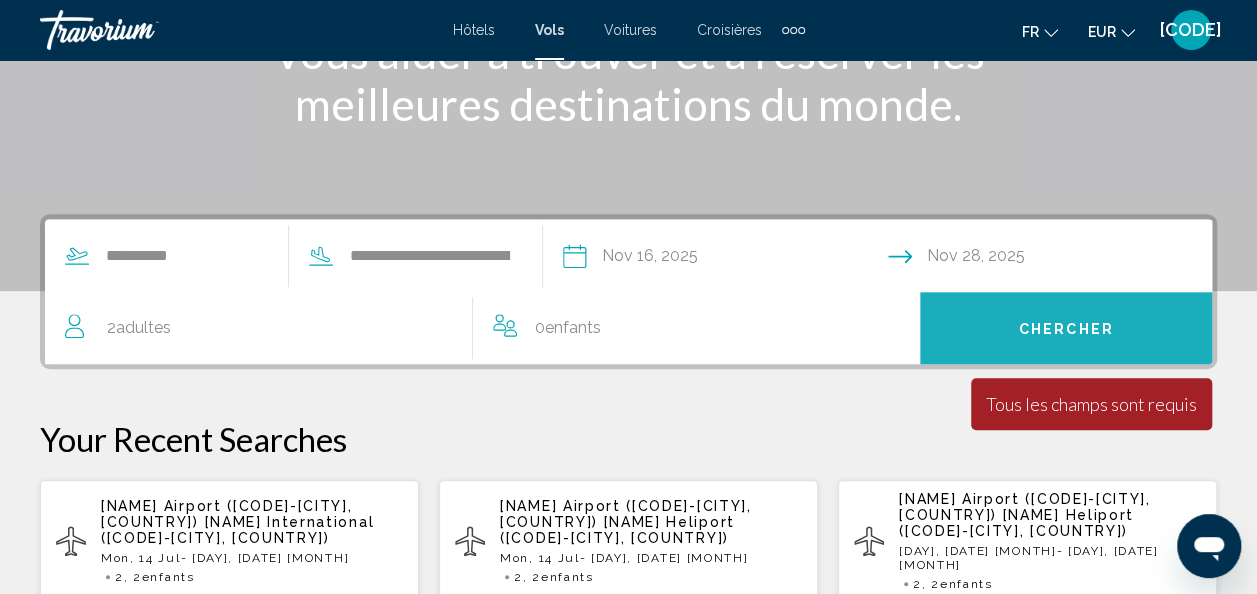 click on "Chercher" at bounding box center (1066, 329) 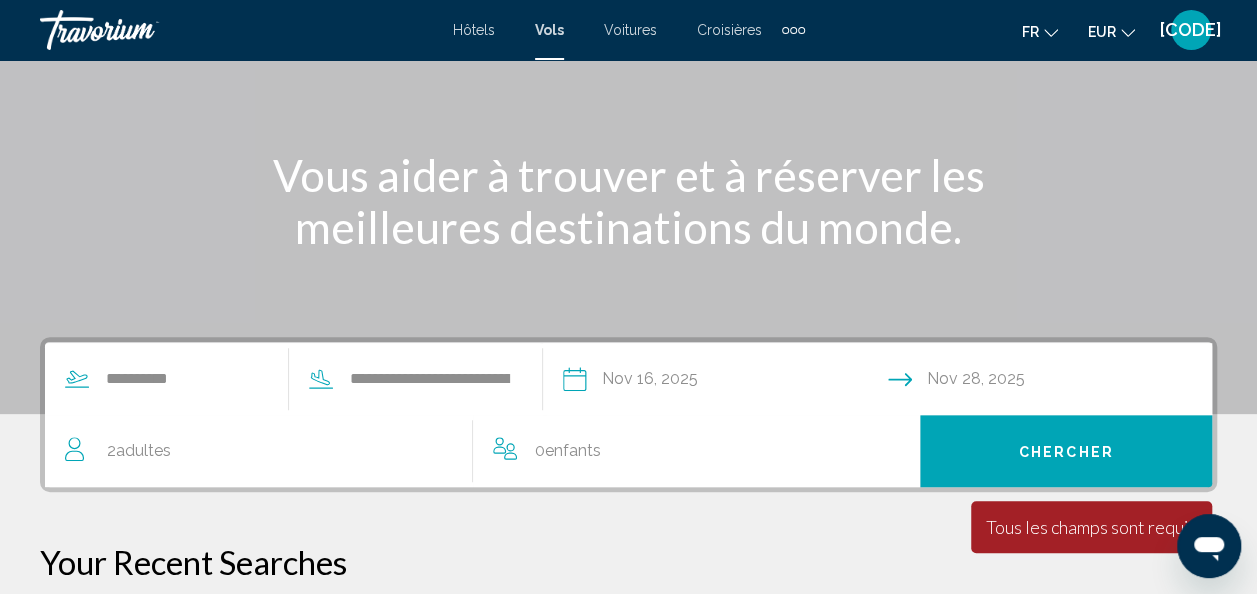scroll, scrollTop: 175, scrollLeft: 0, axis: vertical 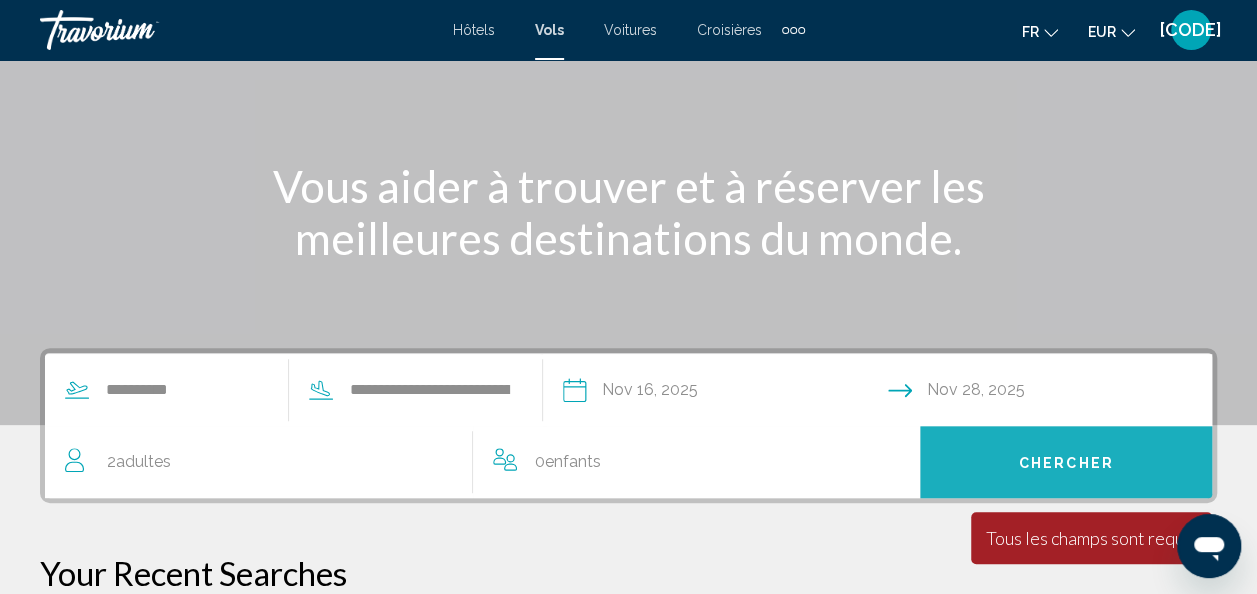 click on "Chercher" at bounding box center (1066, 463) 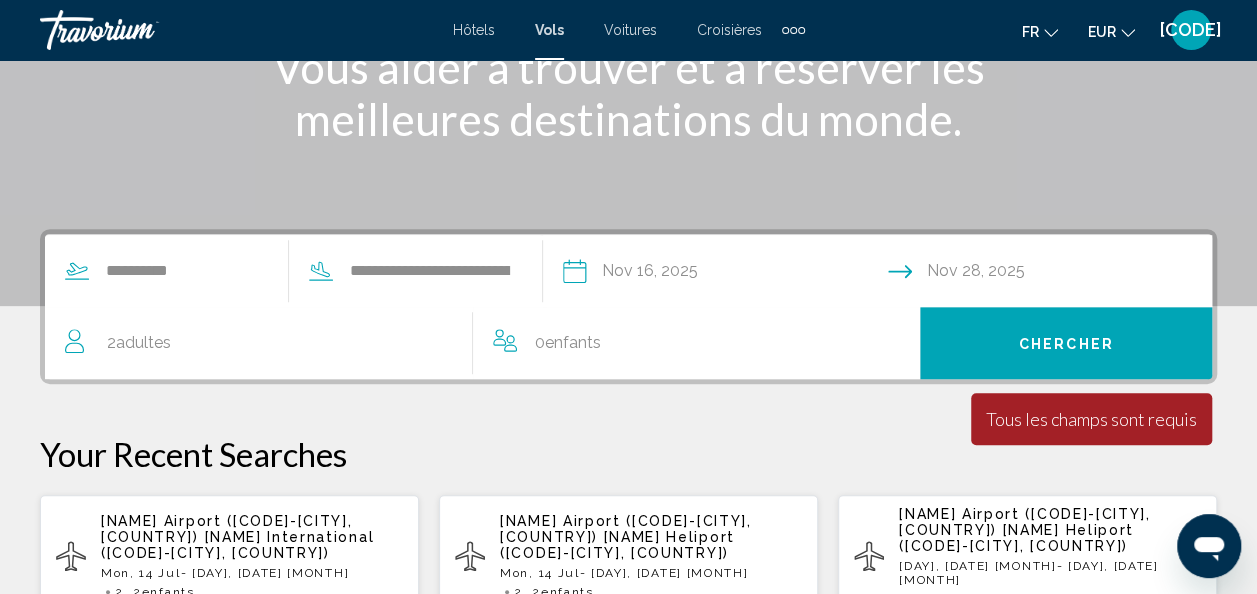scroll, scrollTop: 290, scrollLeft: 0, axis: vertical 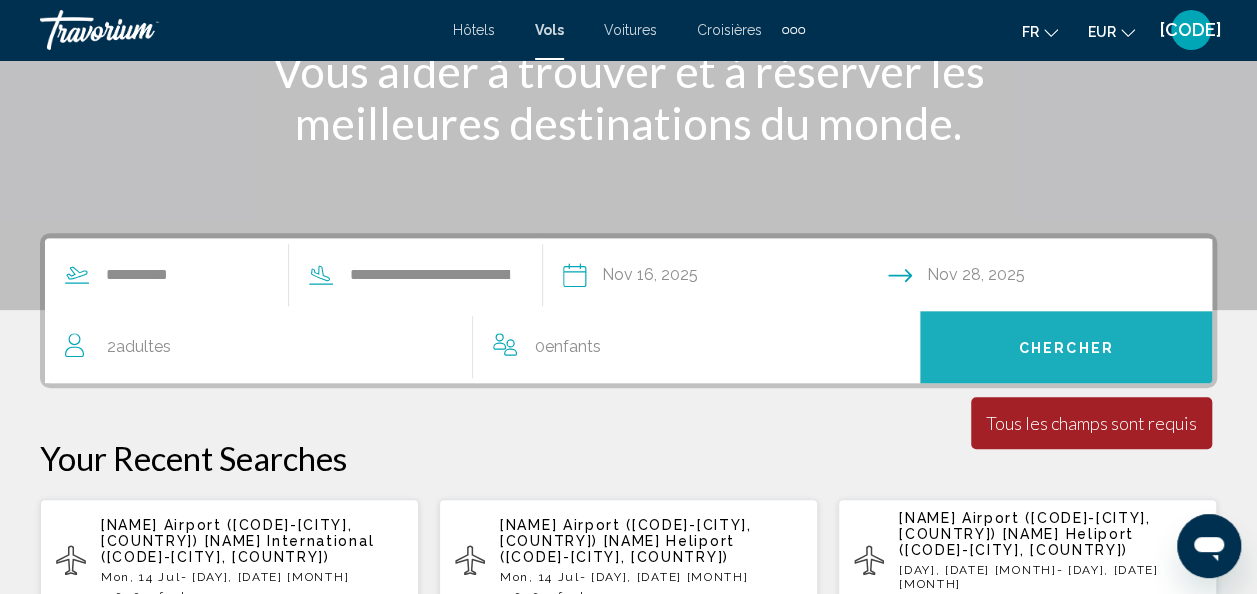click on "Chercher" at bounding box center (1066, 348) 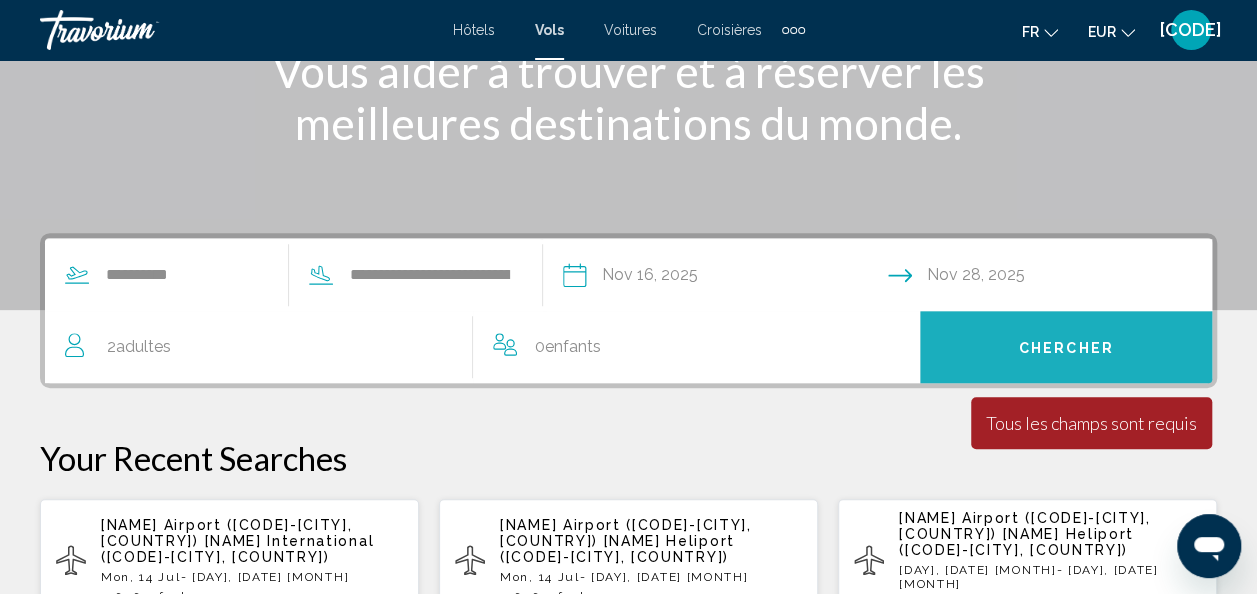 click on "Chercher" at bounding box center [1066, 348] 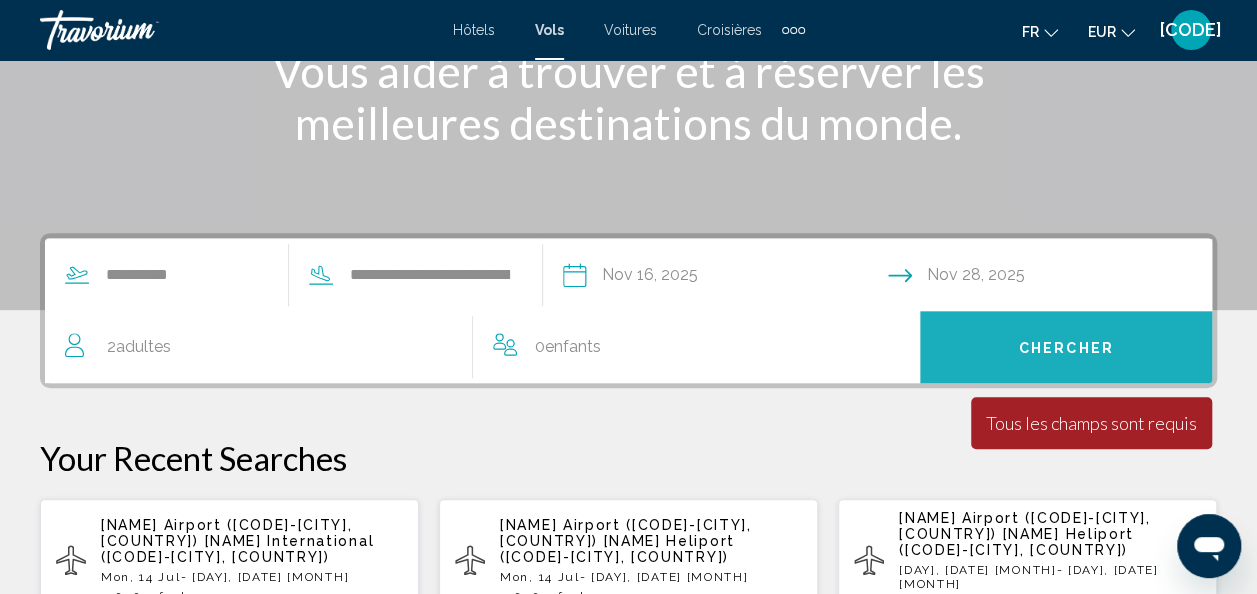 click on "Chercher" at bounding box center (1066, 347) 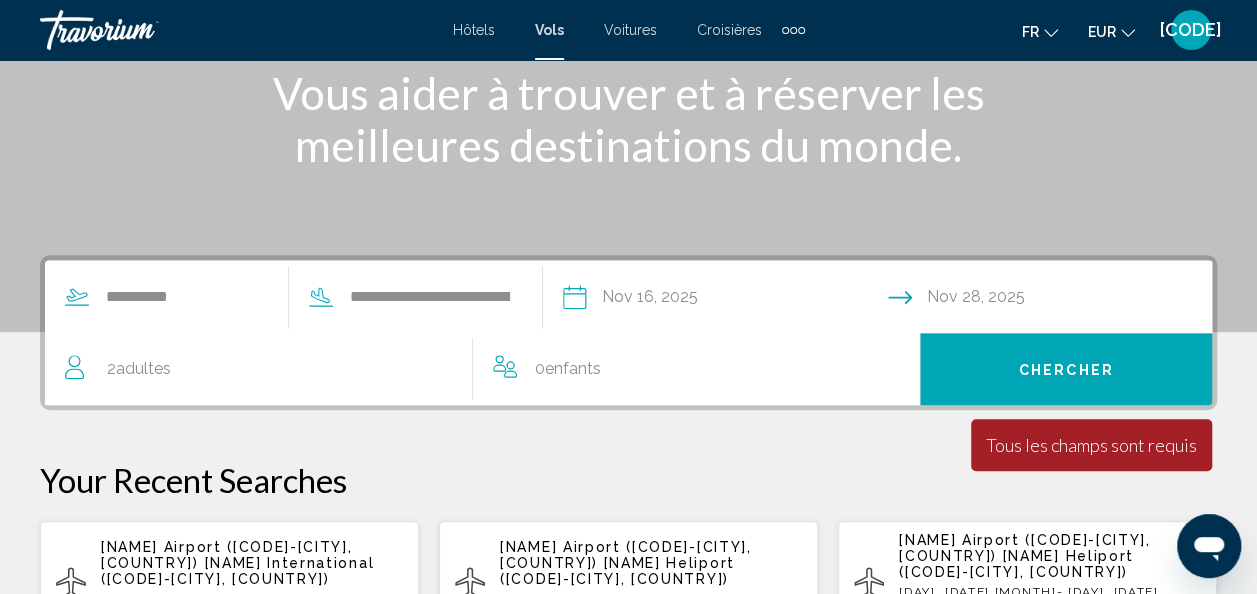 scroll, scrollTop: 267, scrollLeft: 0, axis: vertical 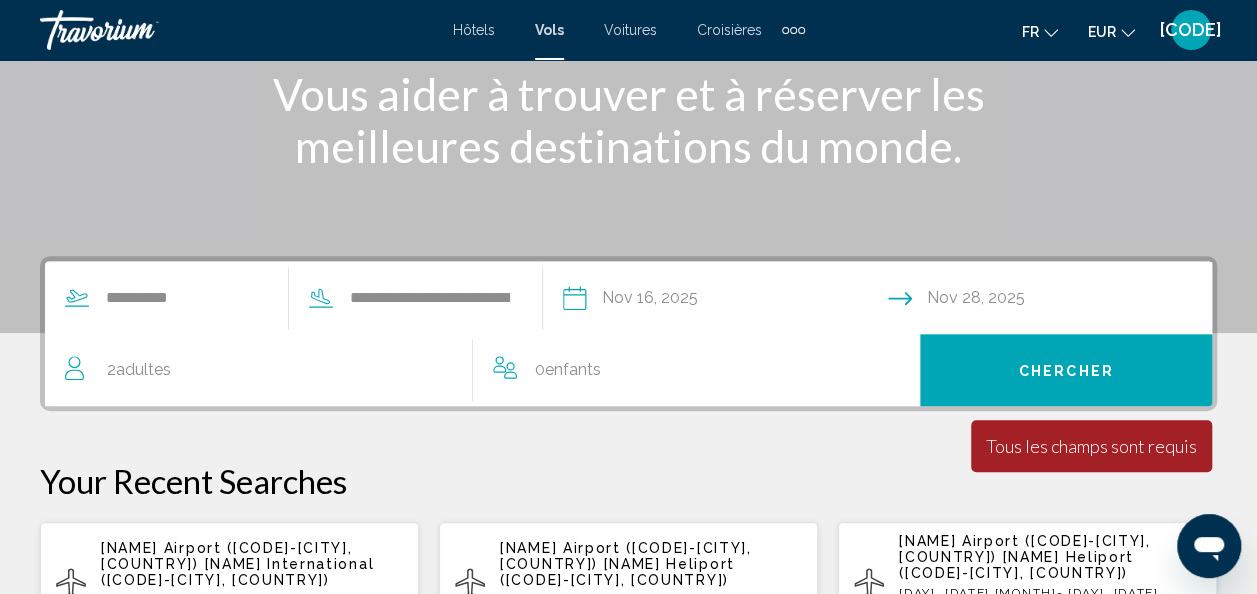 click on "Vols" at bounding box center (549, 30) 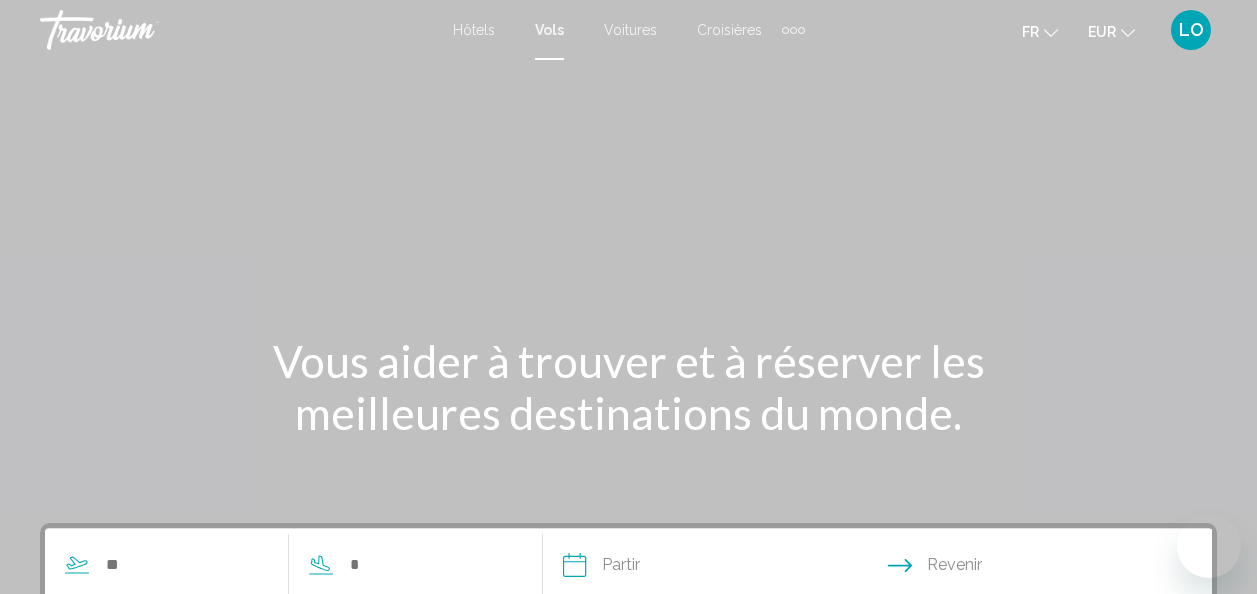 scroll, scrollTop: 0, scrollLeft: 0, axis: both 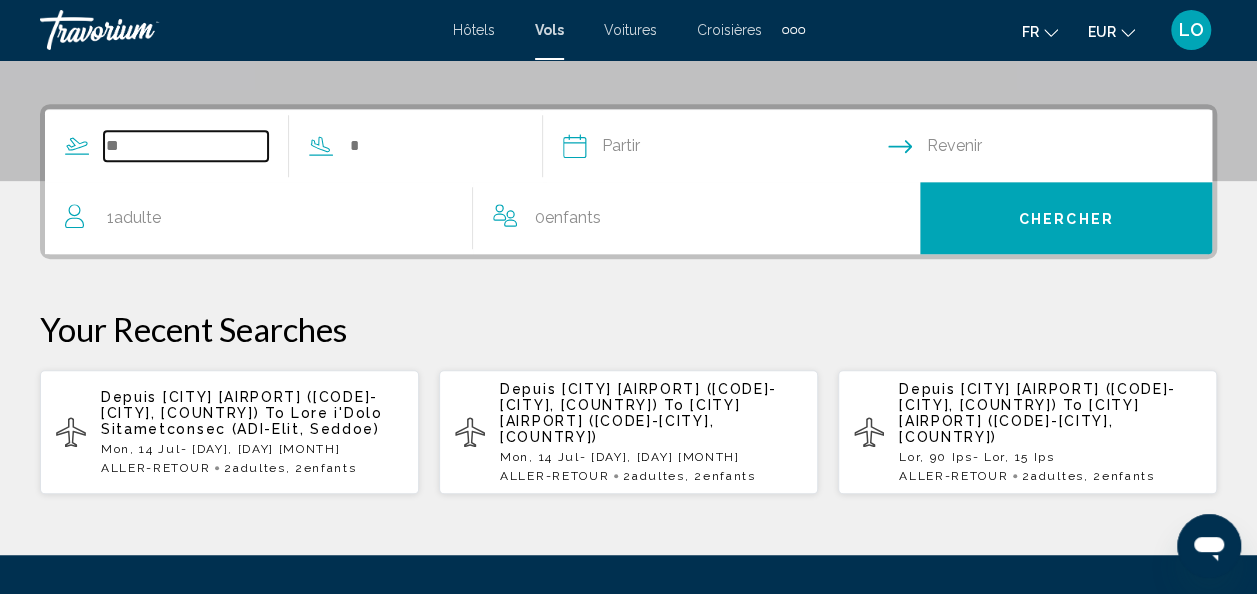click at bounding box center [186, 146] 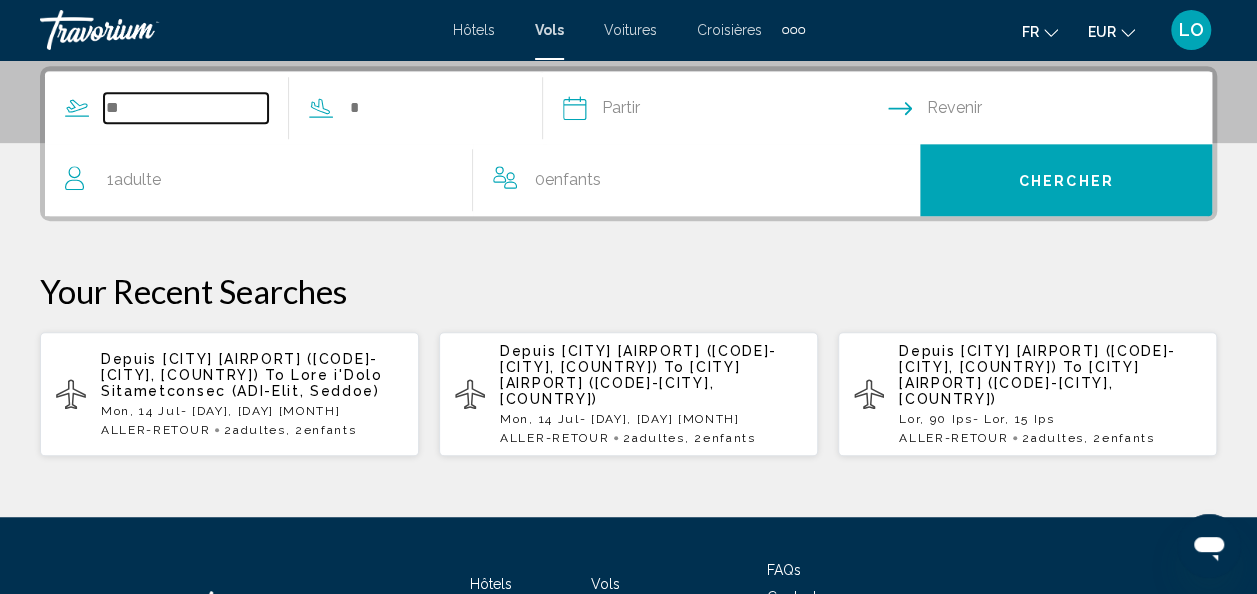 scroll, scrollTop: 458, scrollLeft: 0, axis: vertical 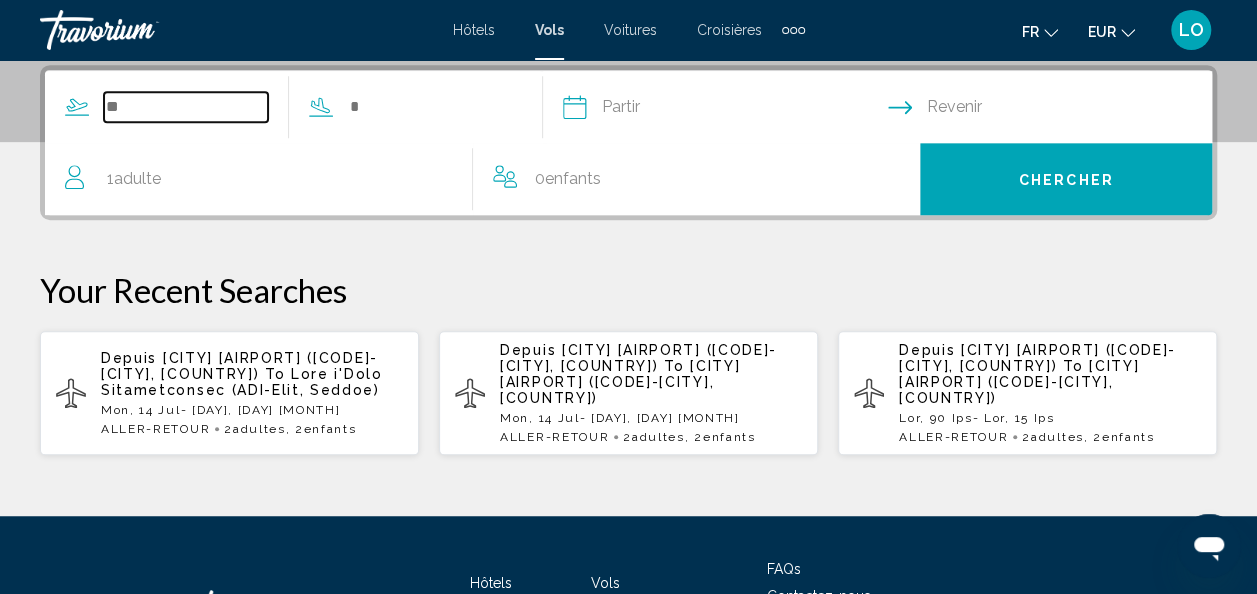 click at bounding box center (186, 107) 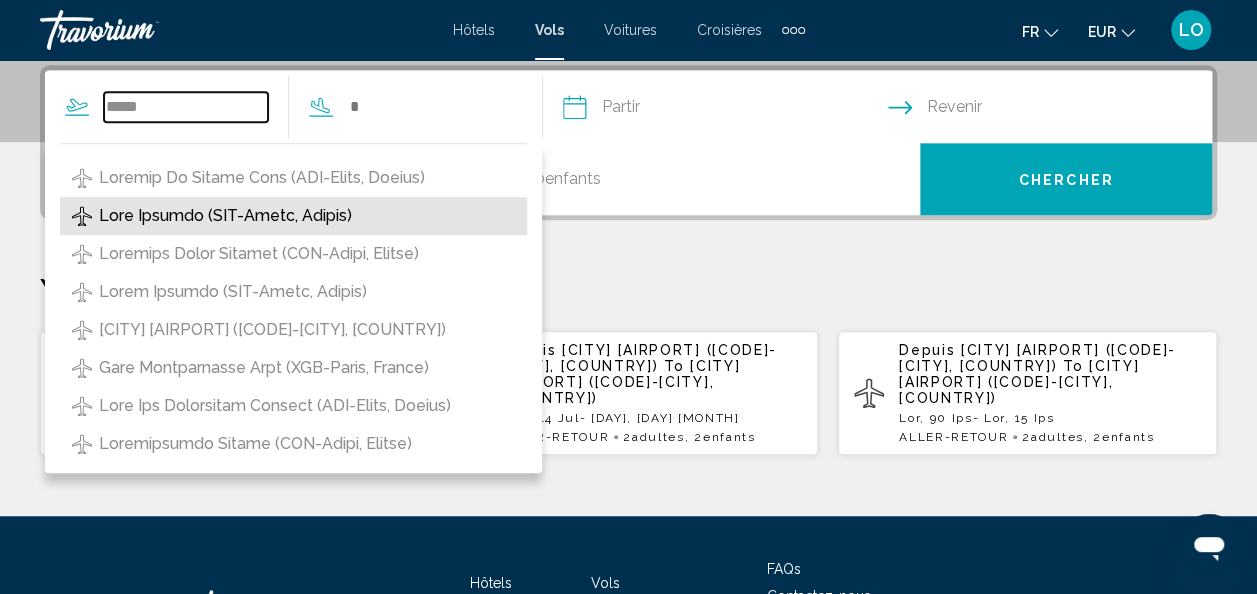 type on "*****" 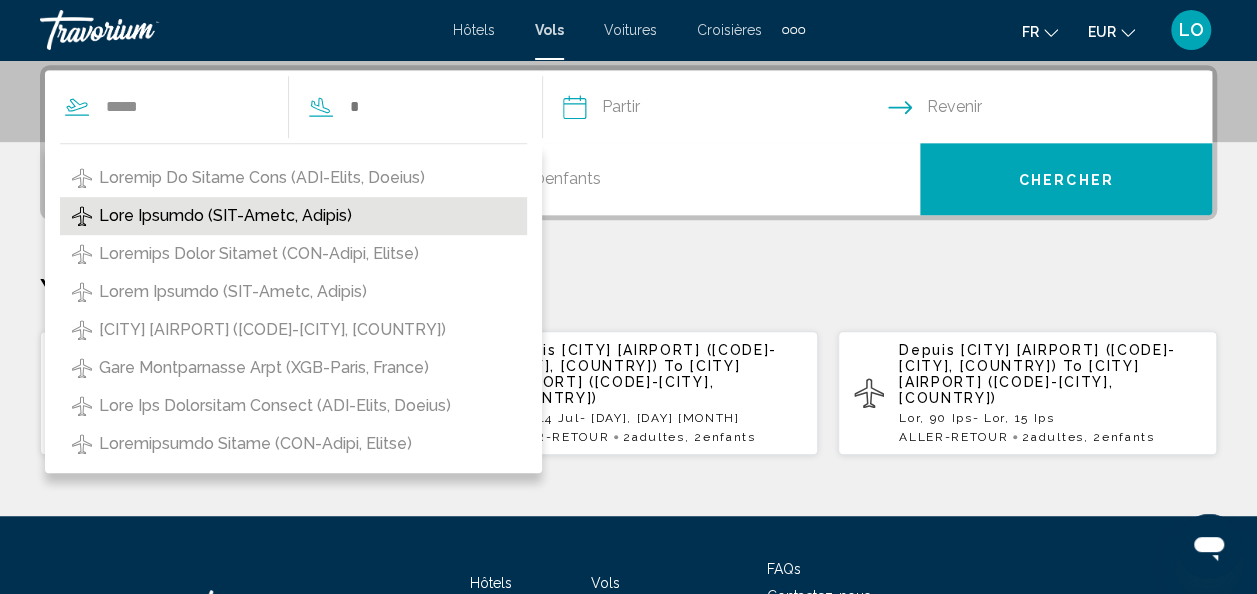click on "Lore Ipsumdo (SIT-Ametc, Adipis)" at bounding box center [262, 178] 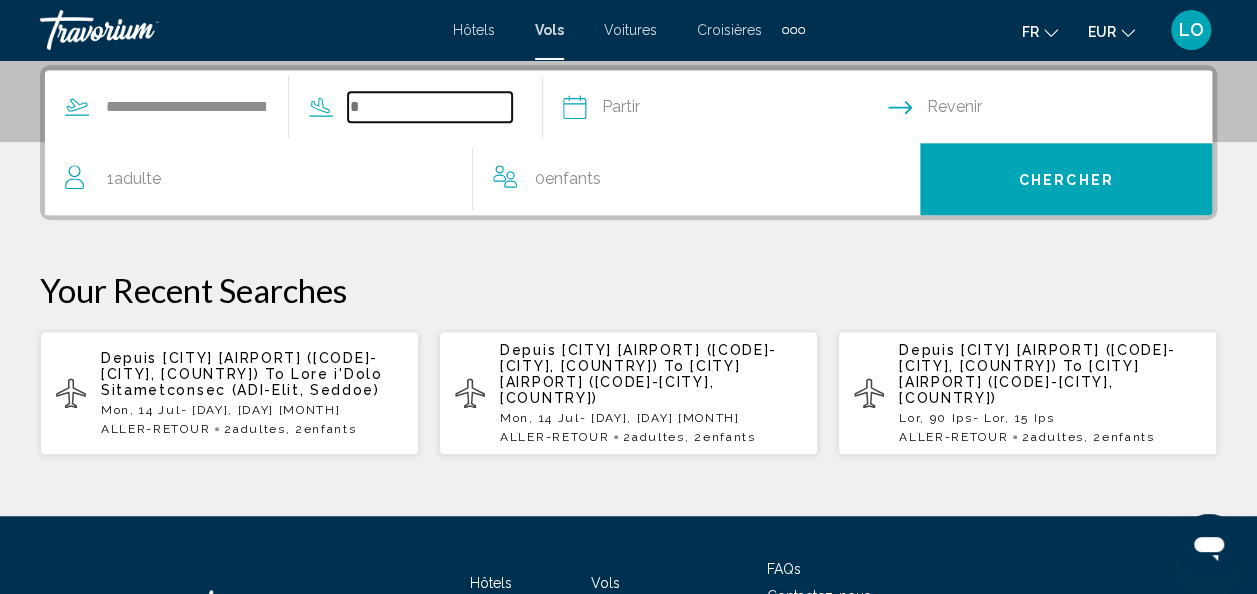 click at bounding box center [430, 107] 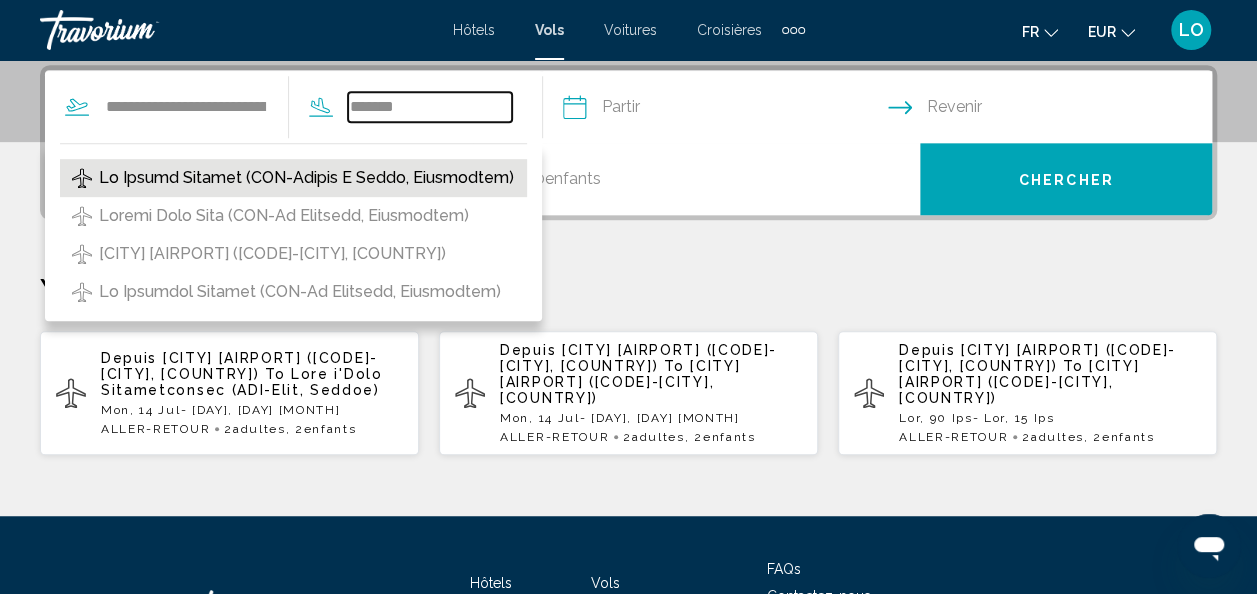 type on "*******" 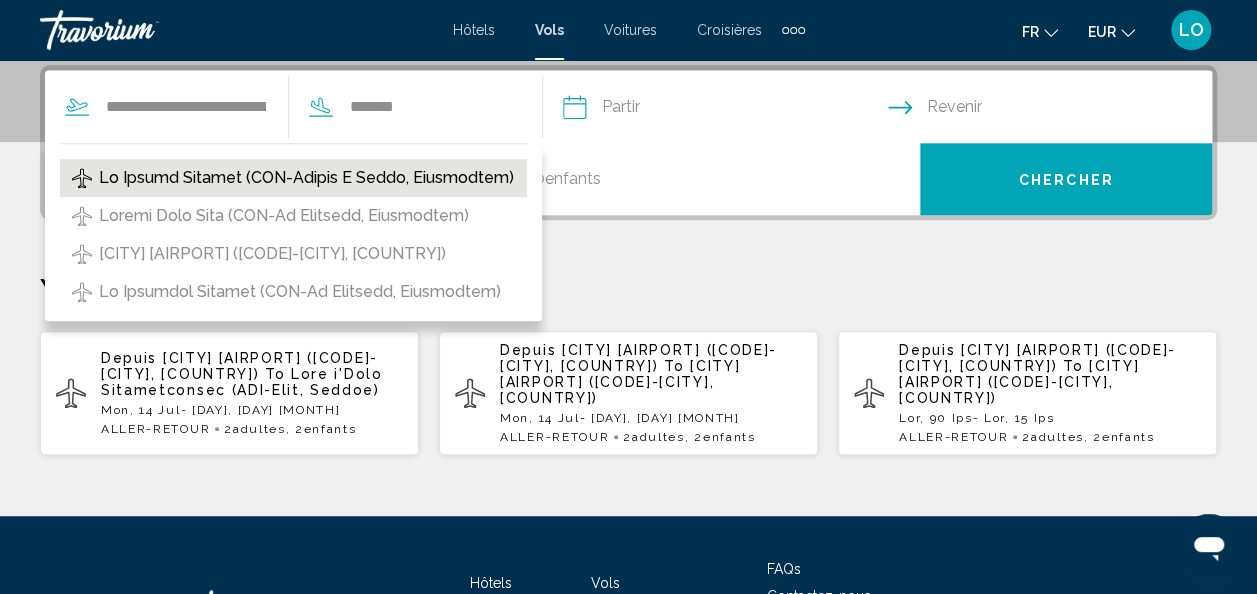 click on "Lo Ipsumd Sitamet (CON-Adipis E Seddo, Eiusmodtem)" at bounding box center [306, 178] 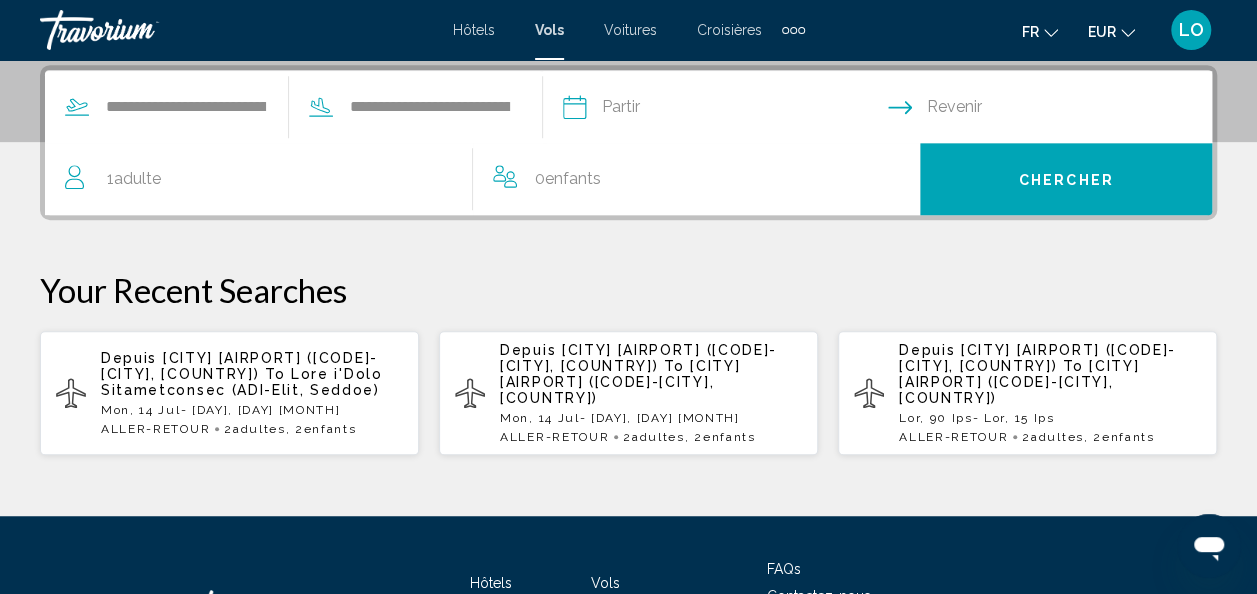 click at bounding box center [724, 110] 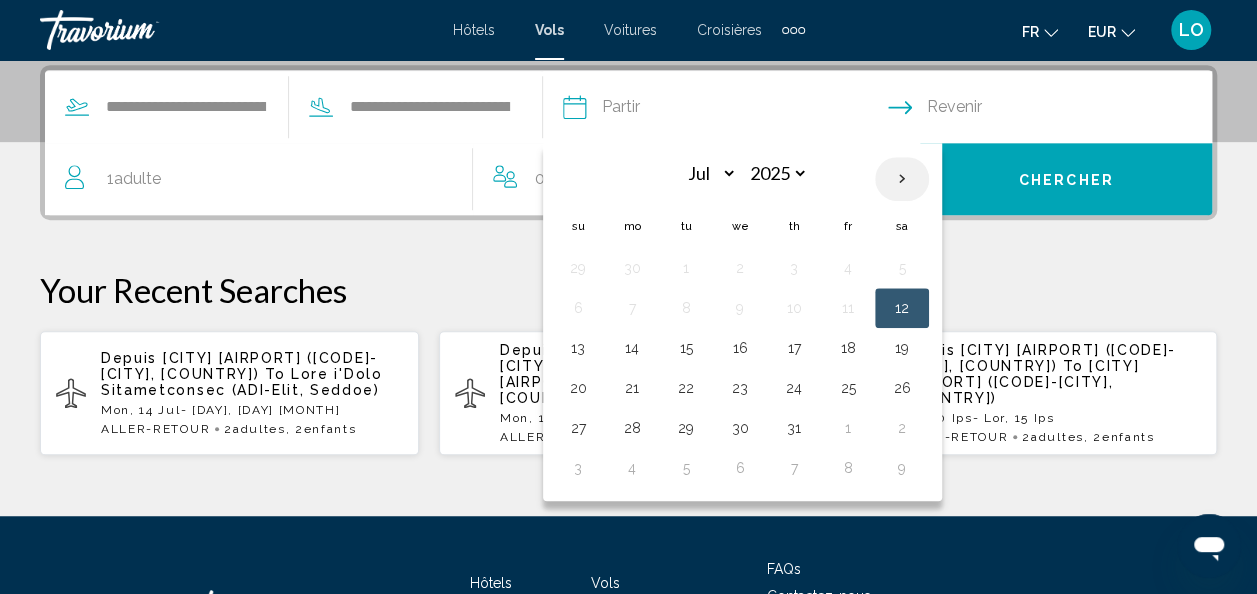 click at bounding box center (902, 179) 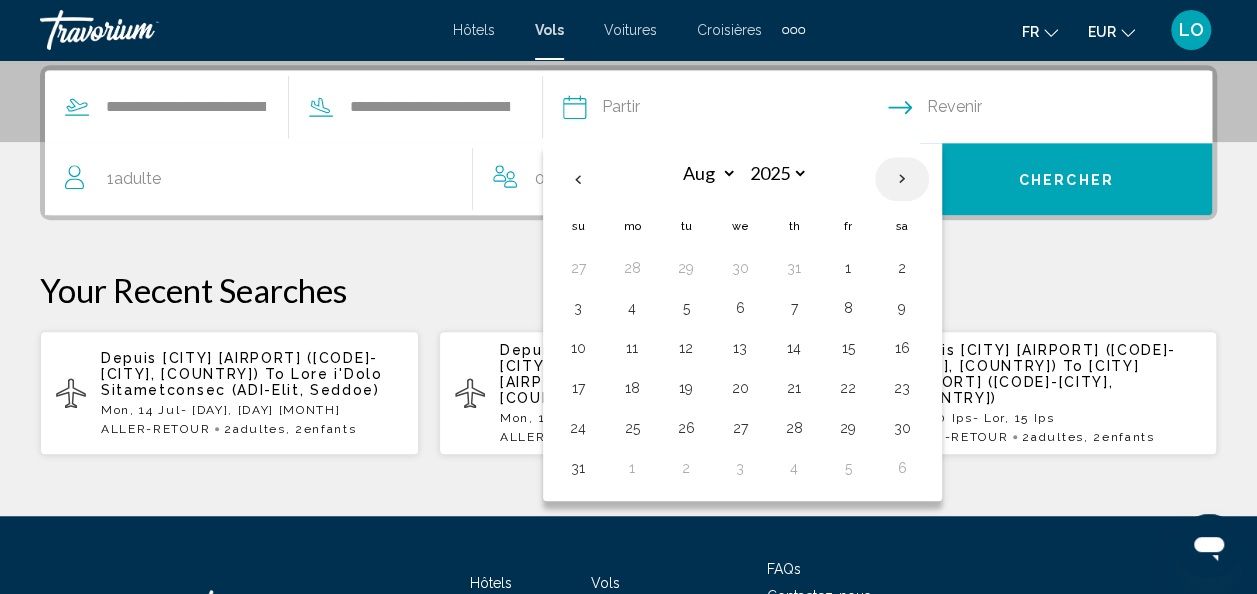click at bounding box center (902, 179) 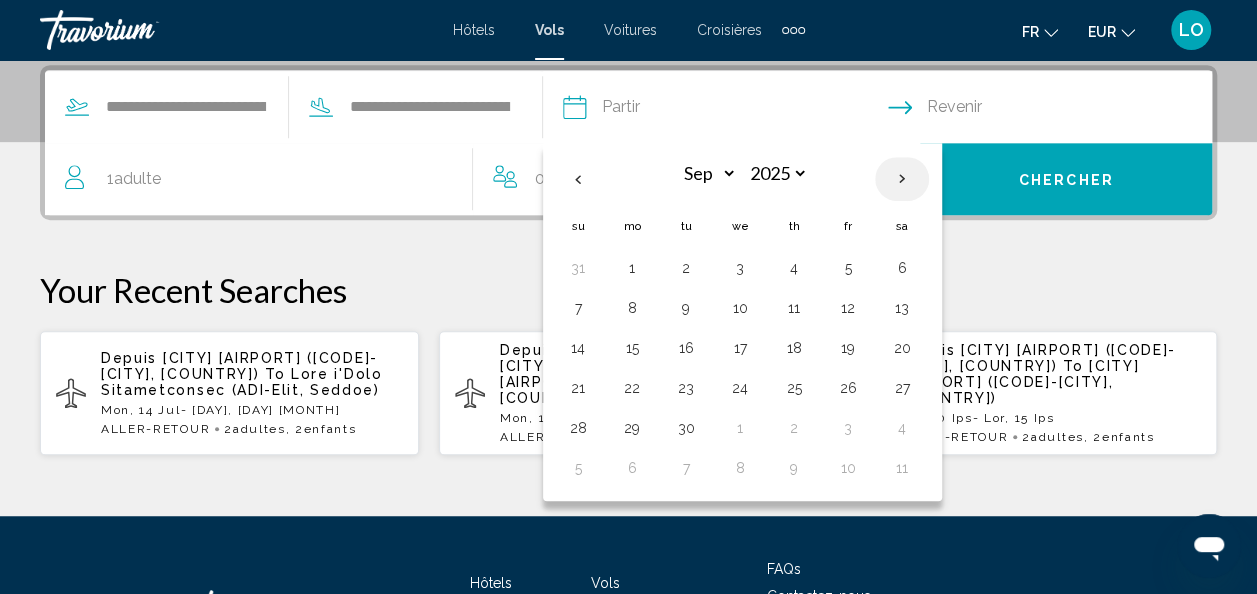 click at bounding box center [902, 179] 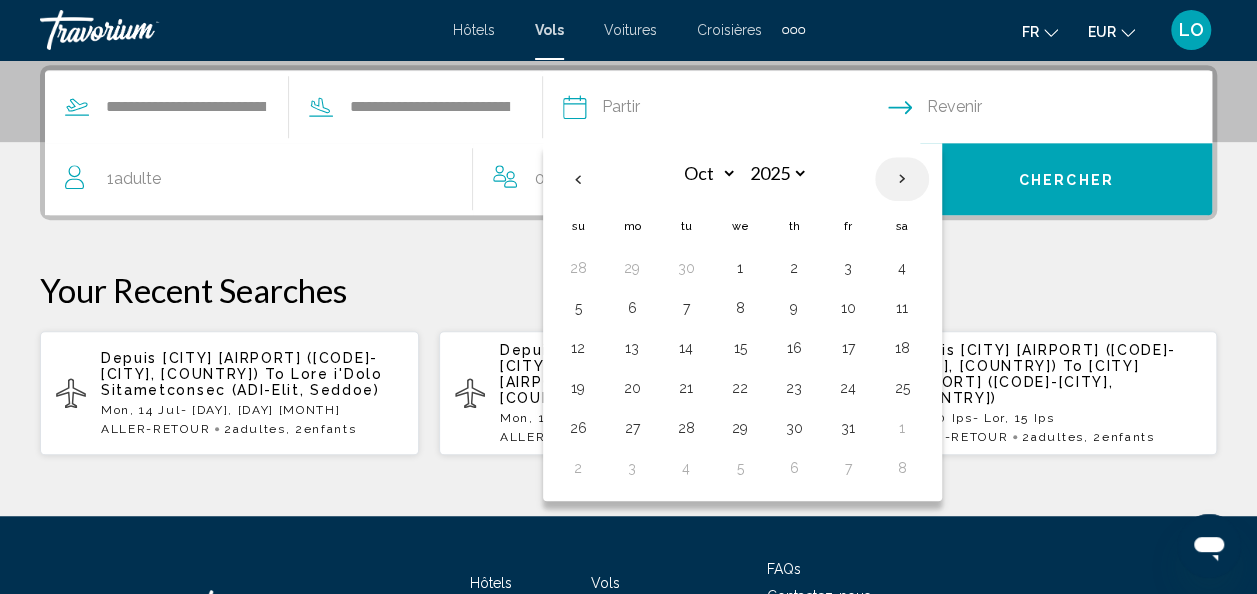 click at bounding box center [902, 179] 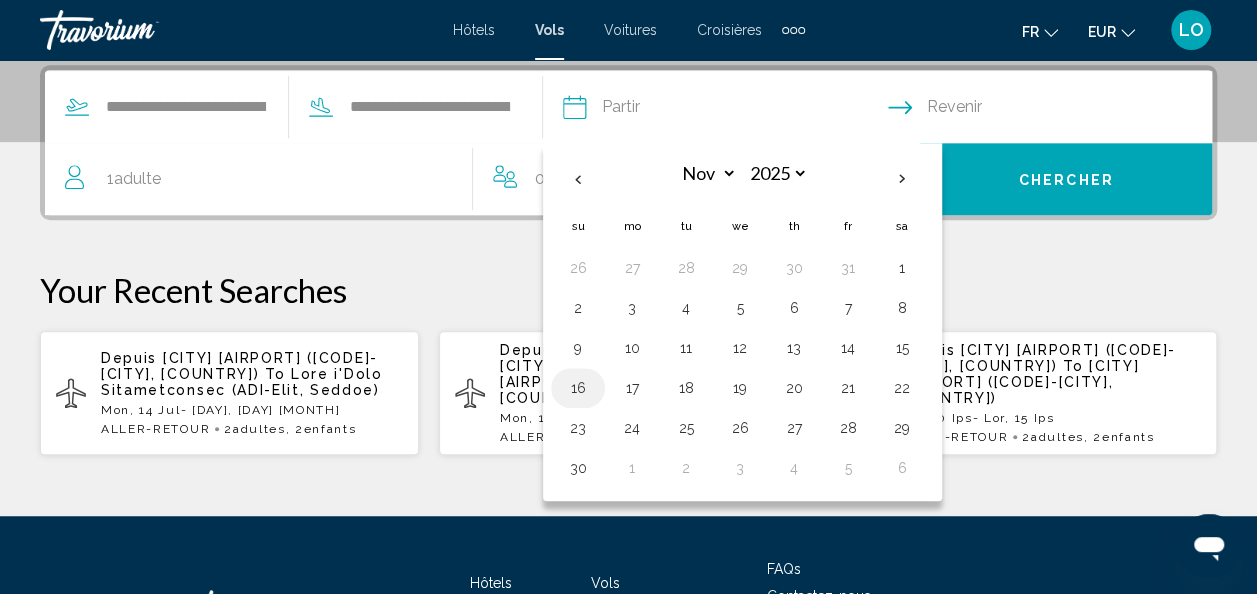 click on "16" at bounding box center [578, 388] 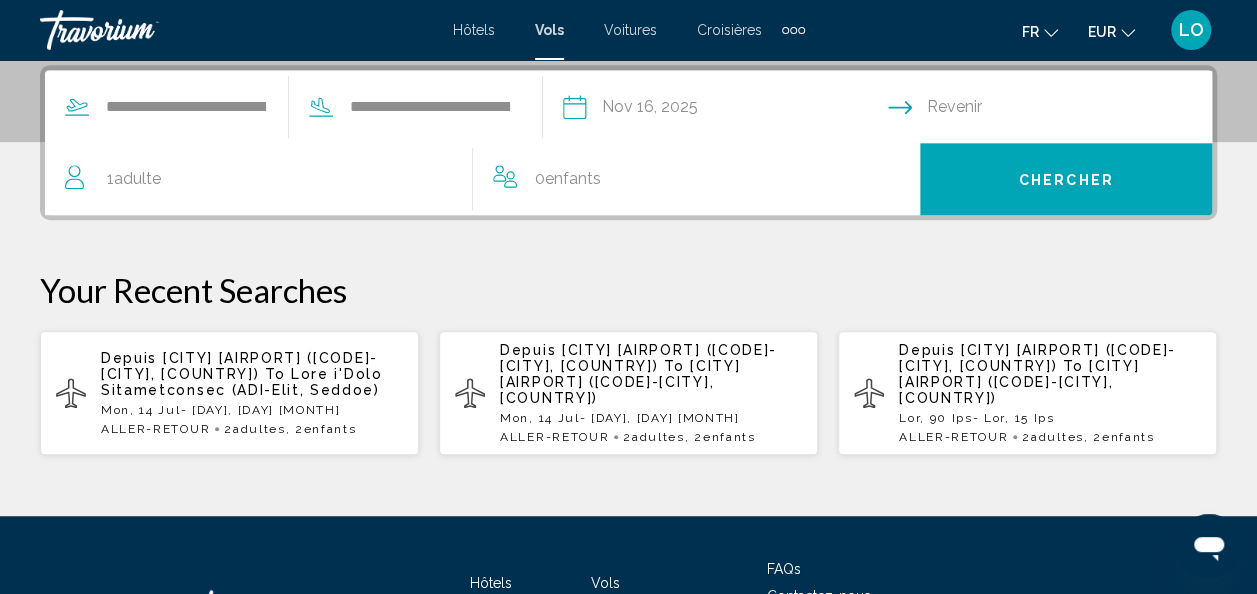 click at bounding box center (1054, 110) 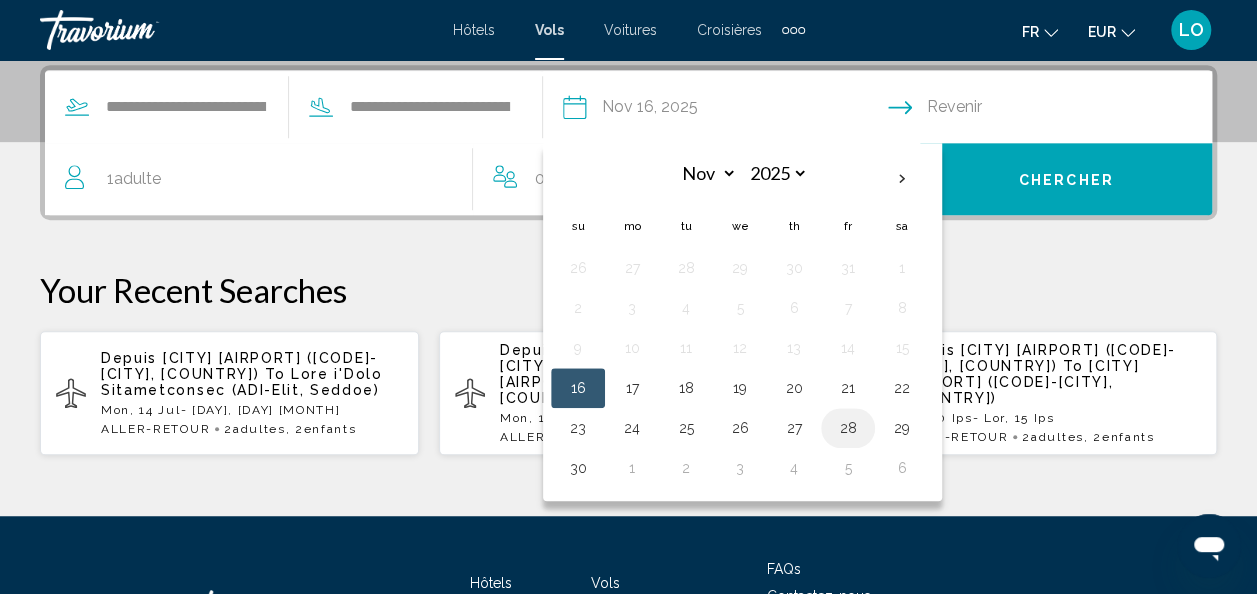 click on "28" at bounding box center (848, 428) 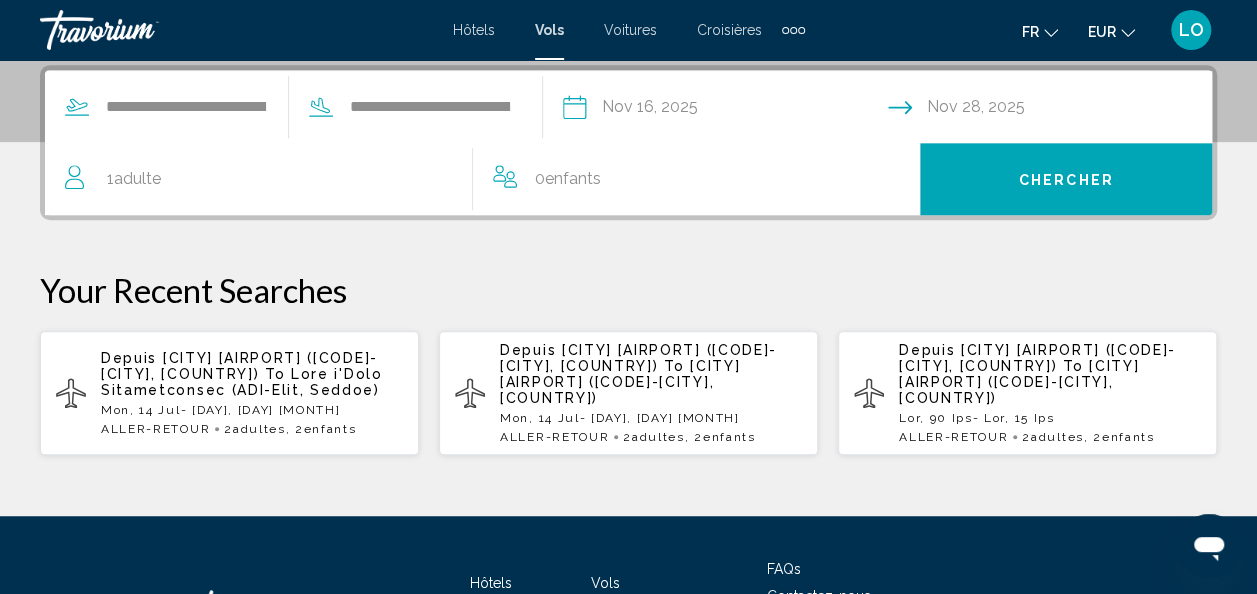 click on "Adulte" at bounding box center [137, 178] 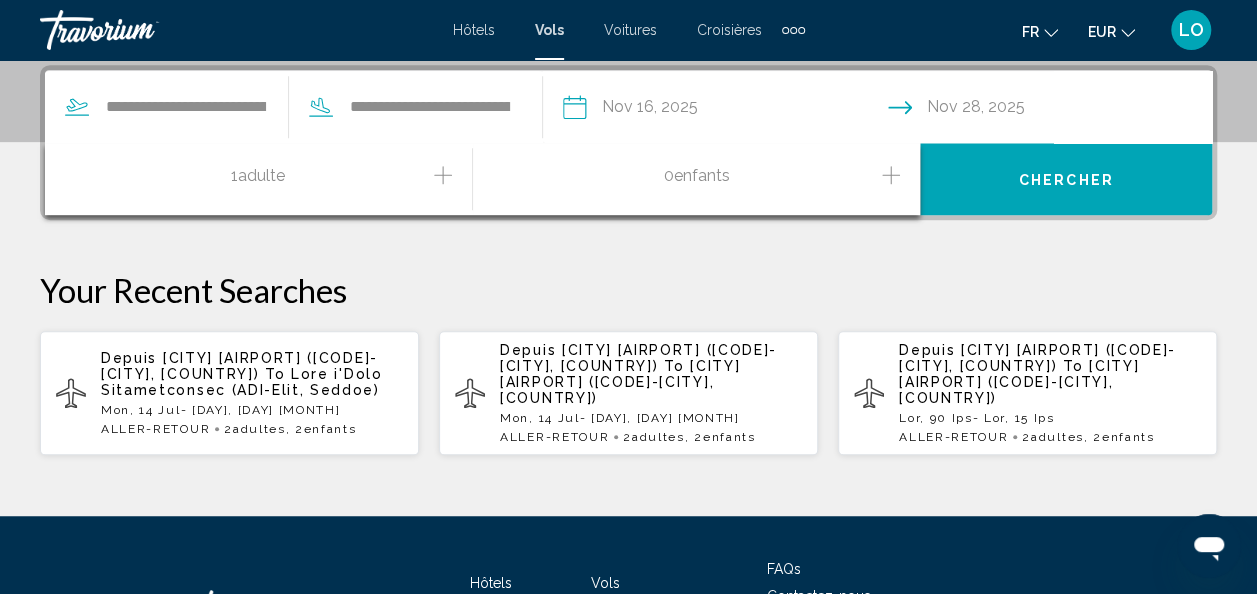 click at bounding box center (443, 175) 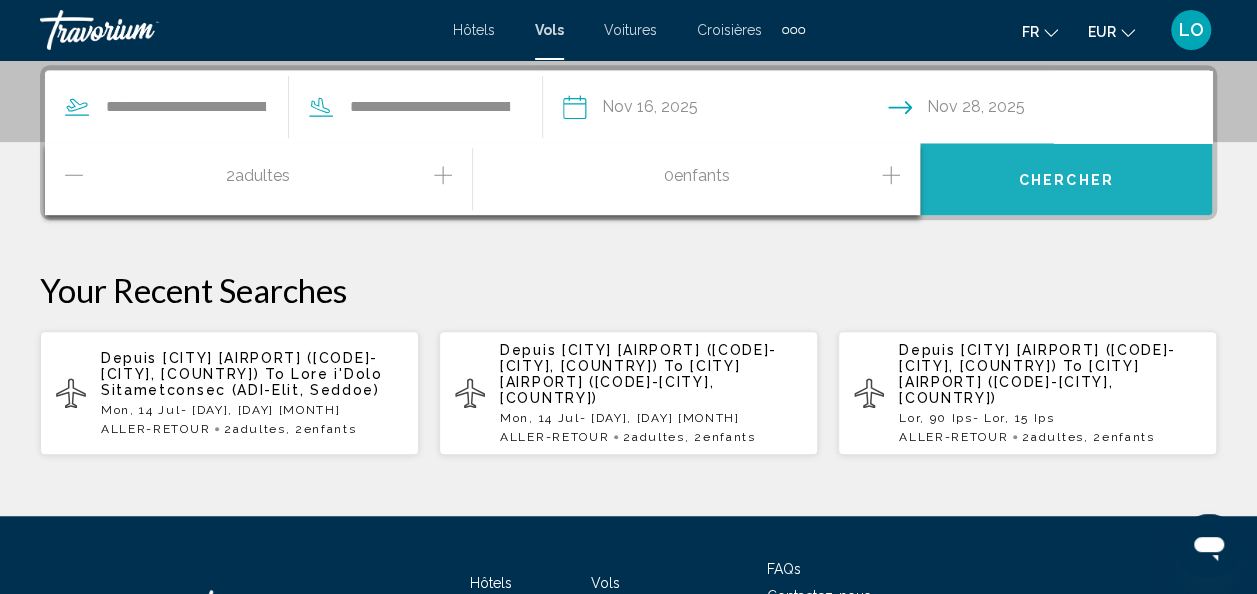 click on "Chercher" at bounding box center (1066, 180) 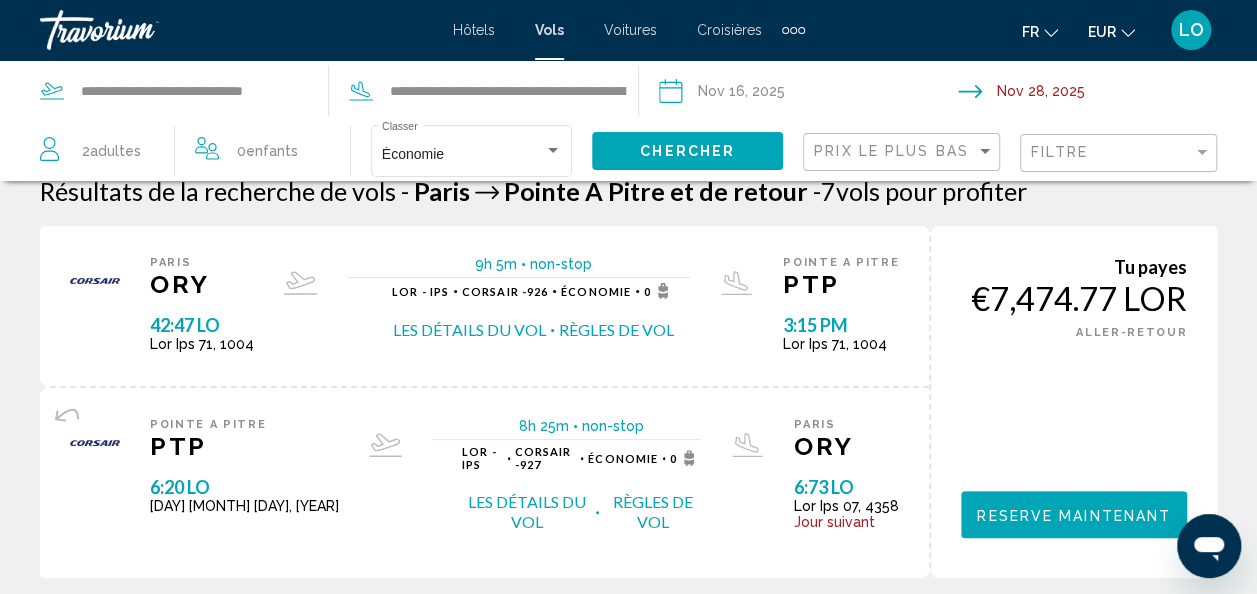 scroll, scrollTop: 25, scrollLeft: 0, axis: vertical 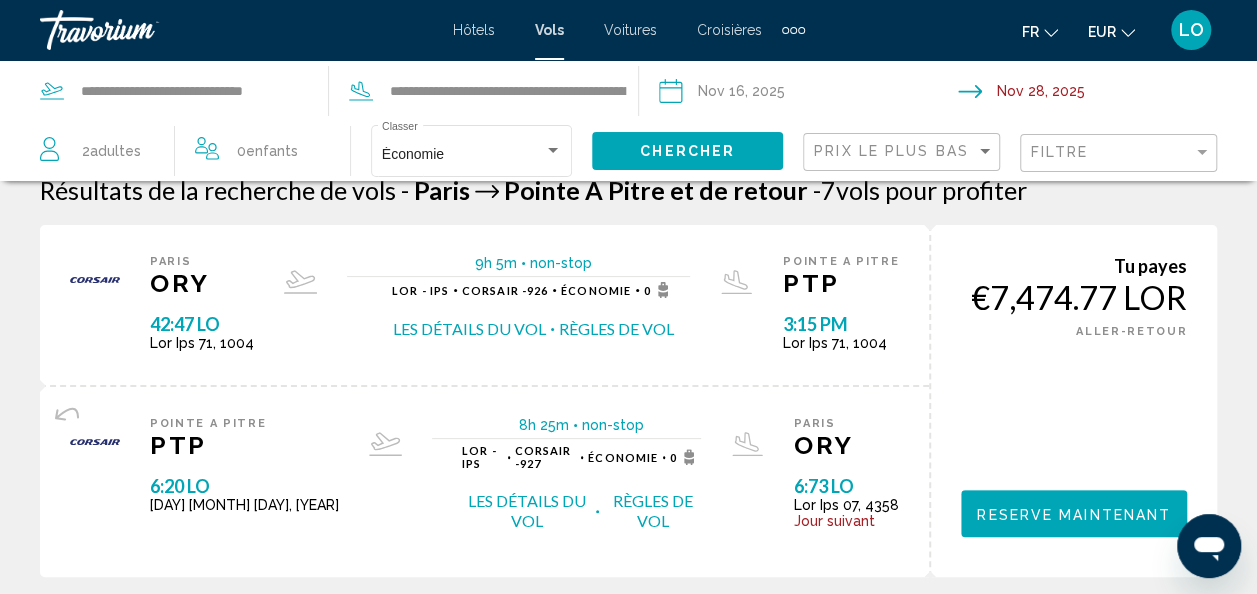 click on "Règles de vol" at bounding box center (616, 329) 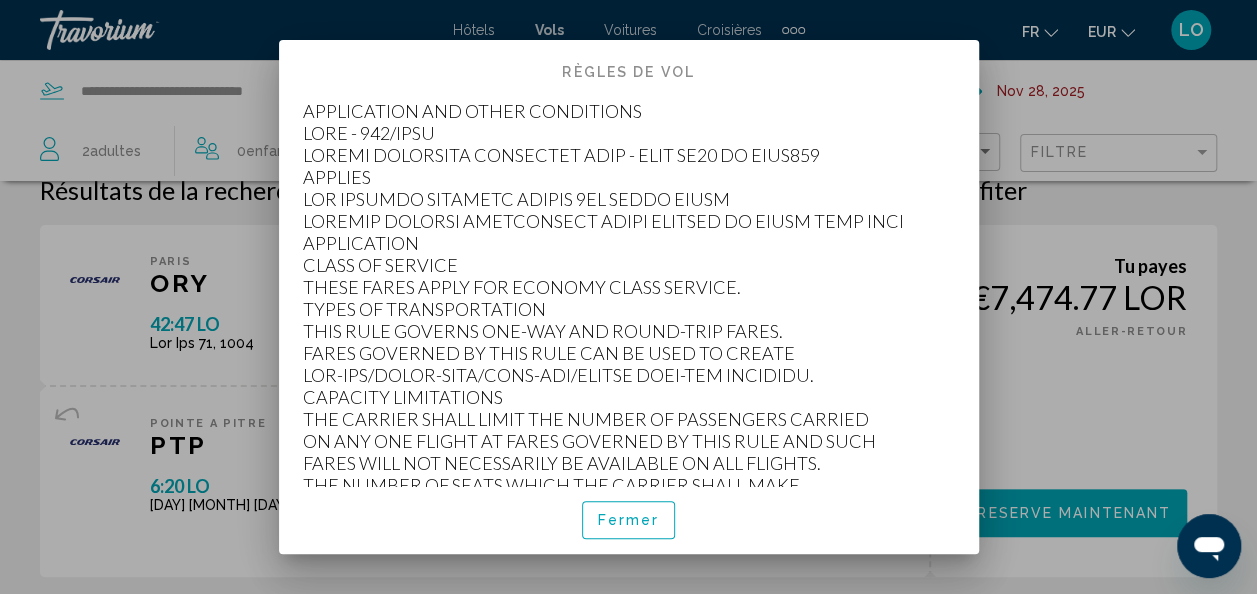 scroll, scrollTop: 0, scrollLeft: 0, axis: both 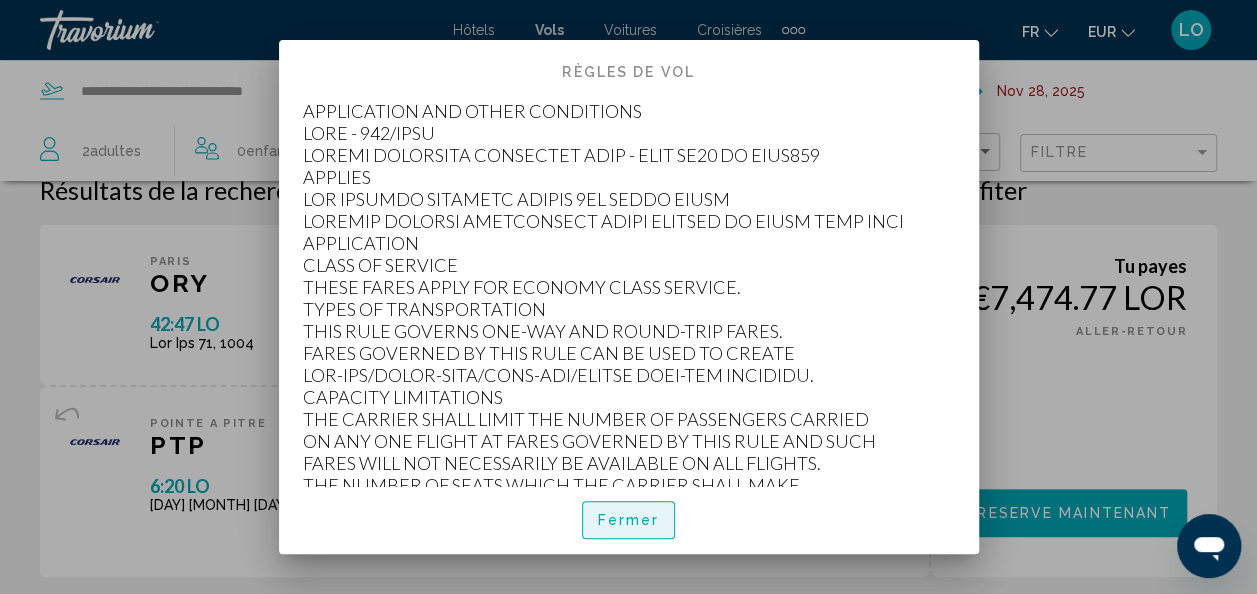 click on "Fermer" at bounding box center (629, 521) 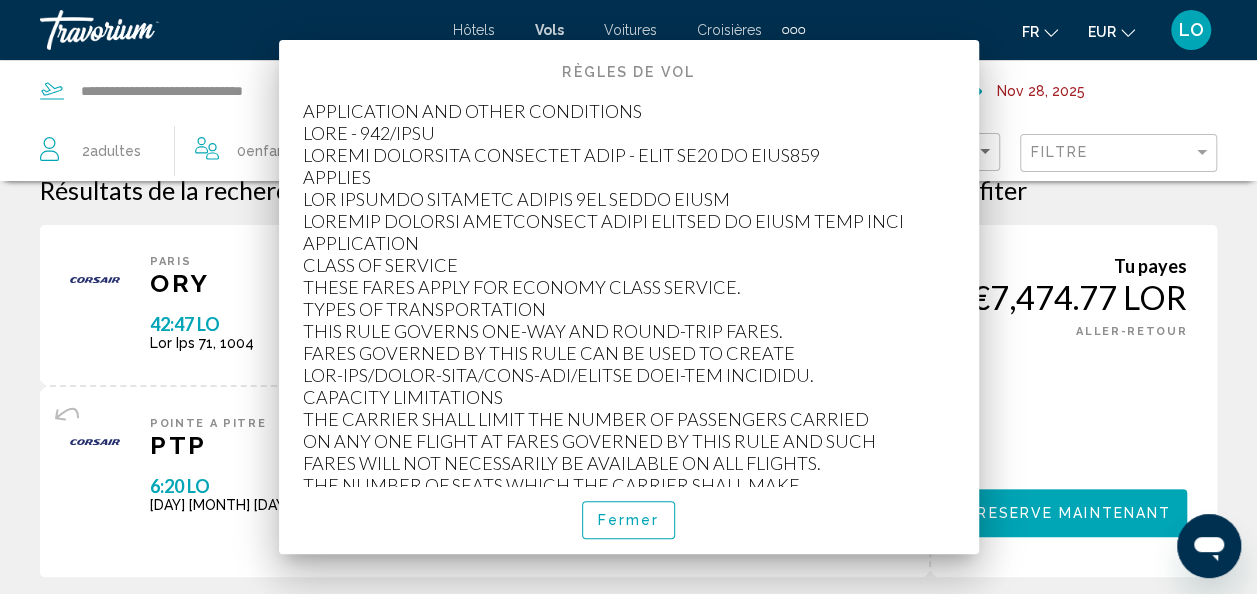 scroll, scrollTop: 25, scrollLeft: 0, axis: vertical 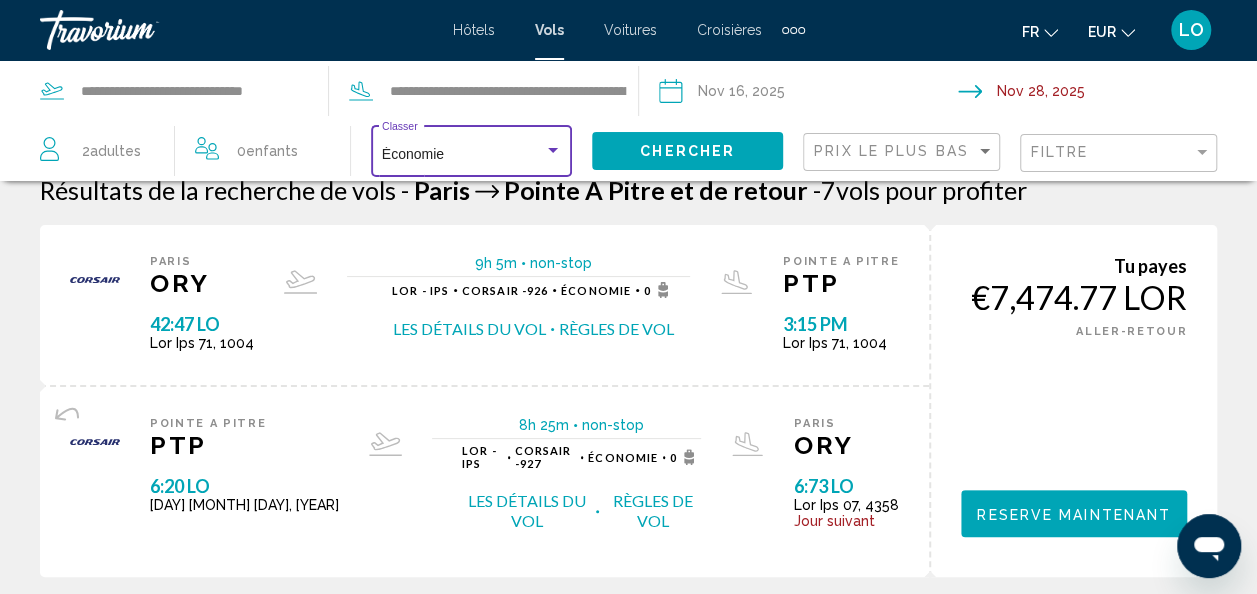 click at bounding box center (553, 150) 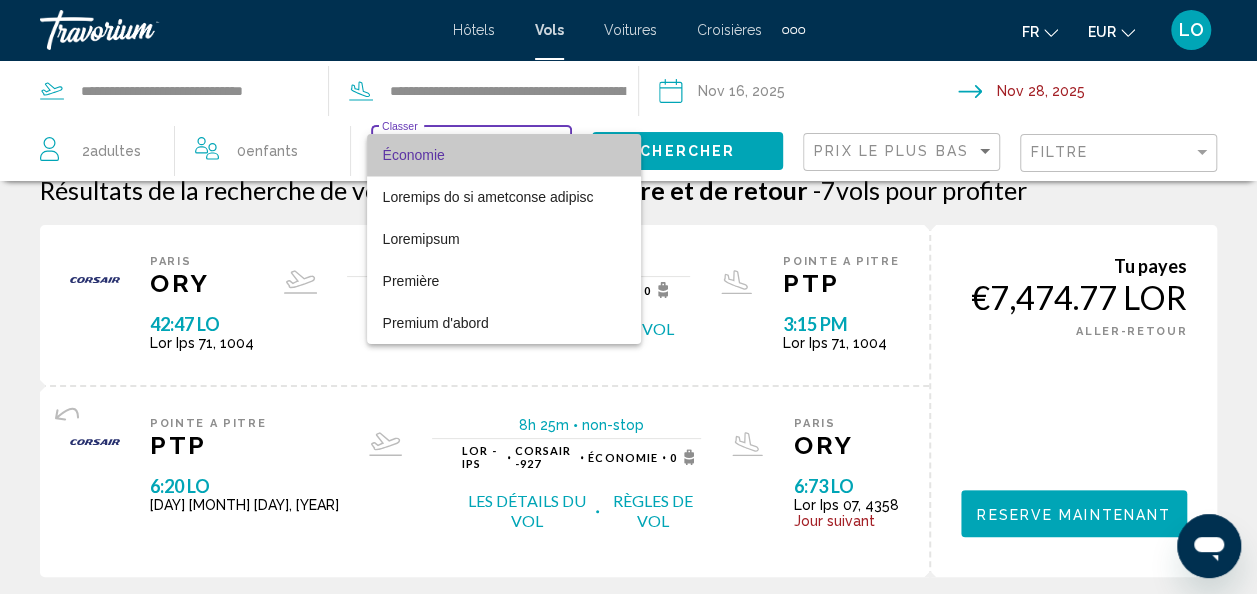 click on "Économie" at bounding box center (504, 155) 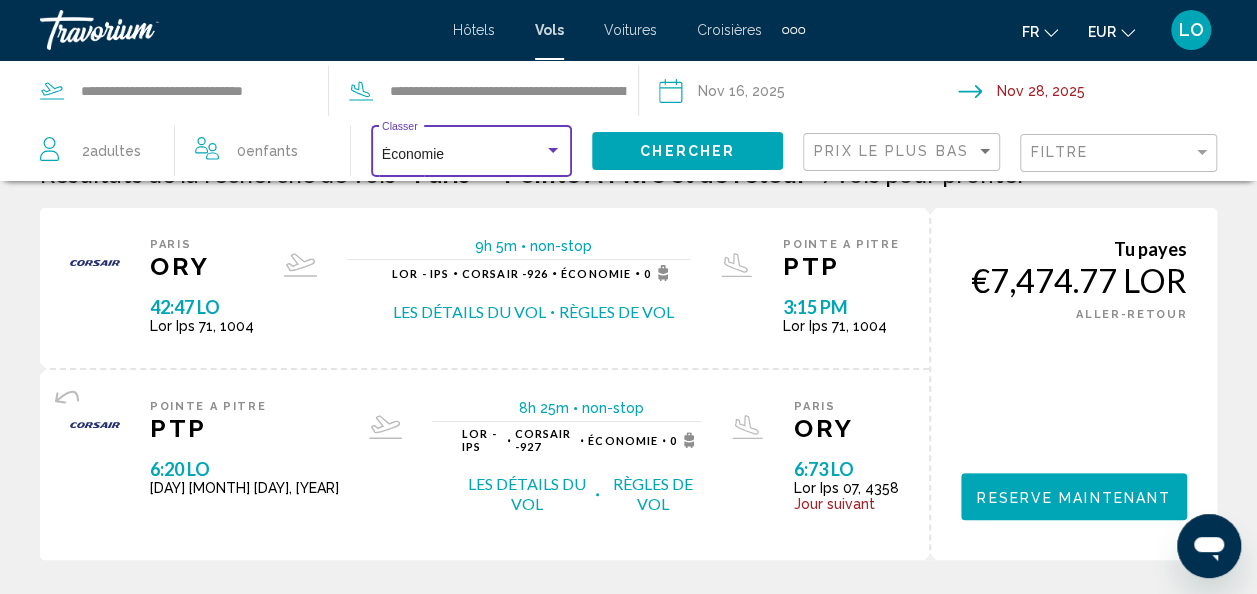 scroll, scrollTop: 43, scrollLeft: 0, axis: vertical 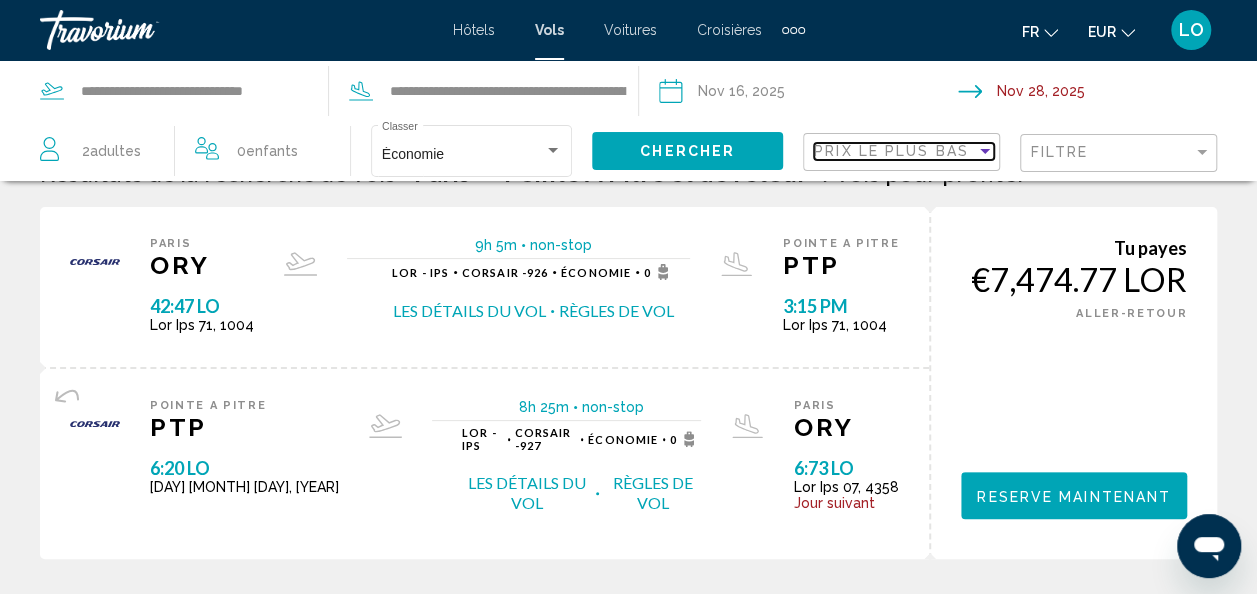 click at bounding box center (985, 151) 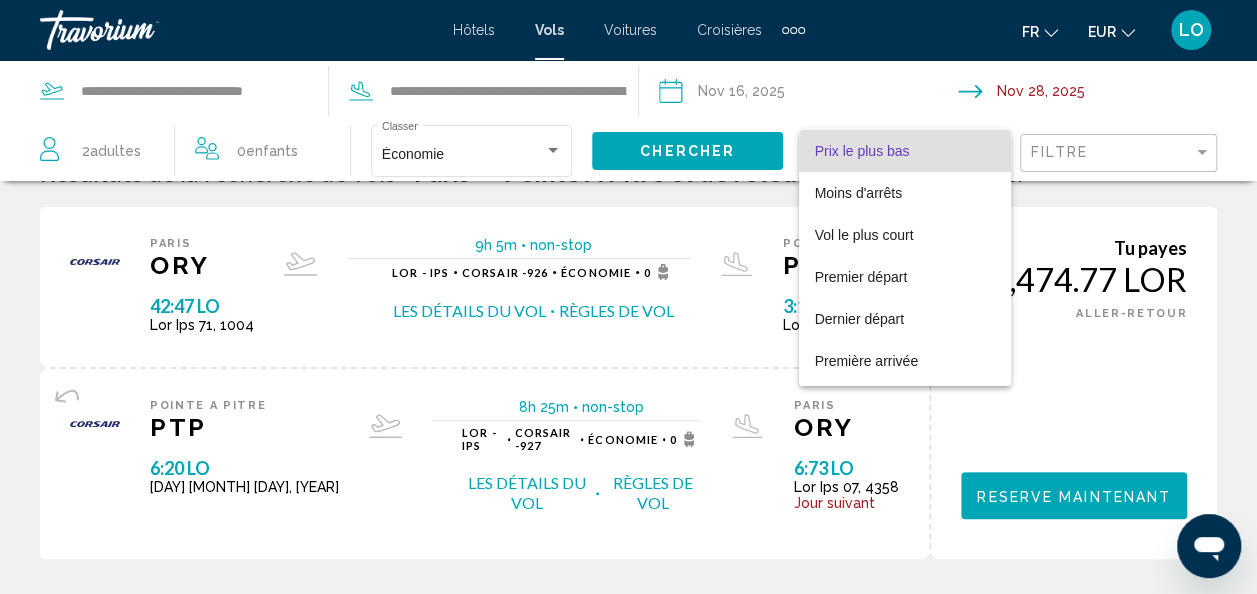 click on "Prix ​​le plus bas" at bounding box center [905, 151] 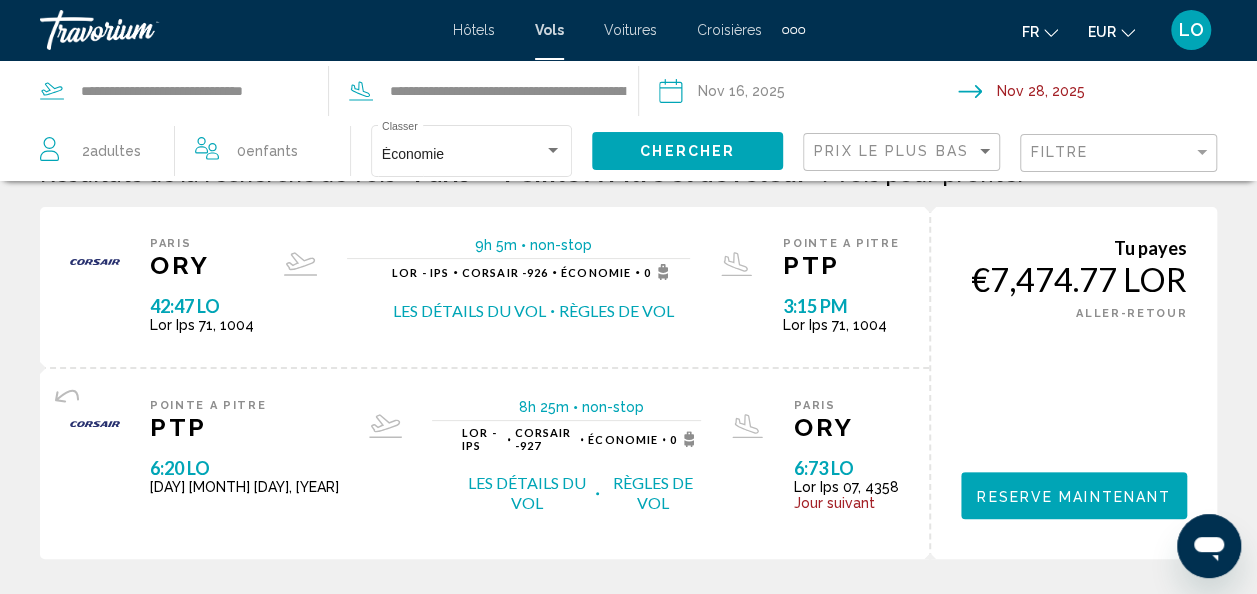 click at bounding box center (807, 94) 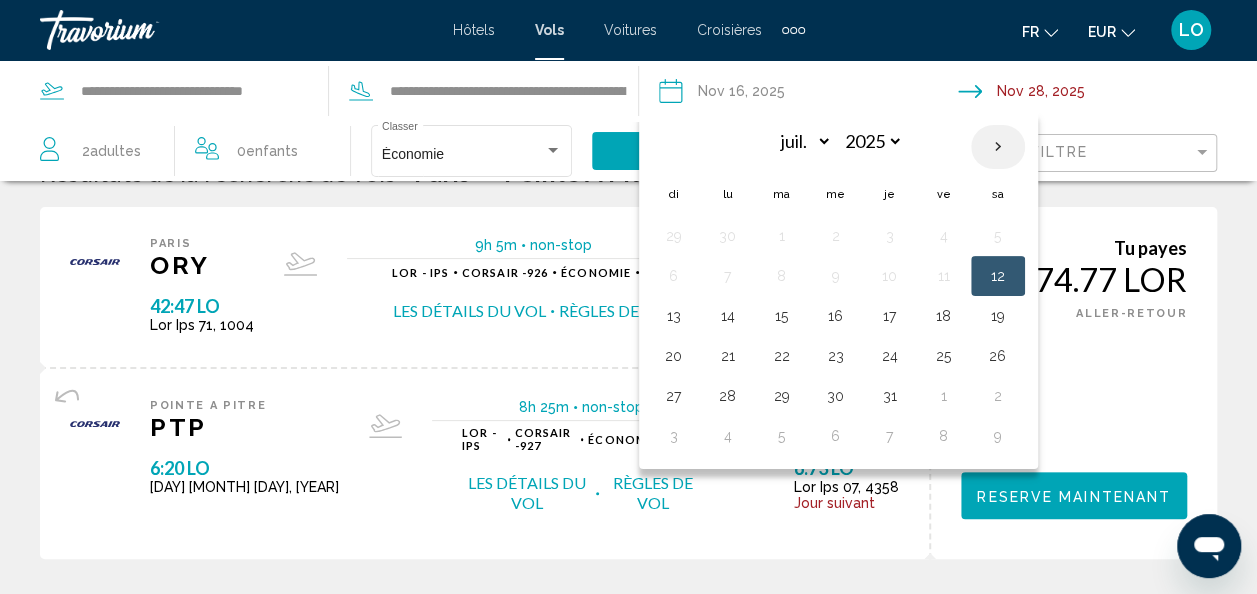 click at bounding box center (998, 147) 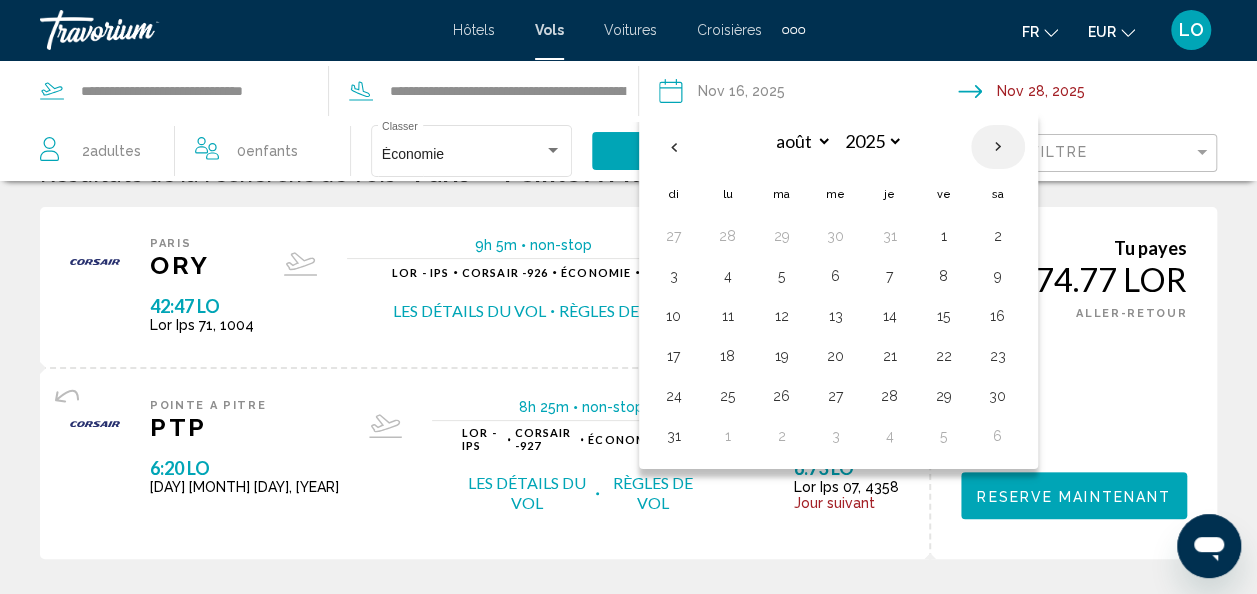 click at bounding box center (998, 147) 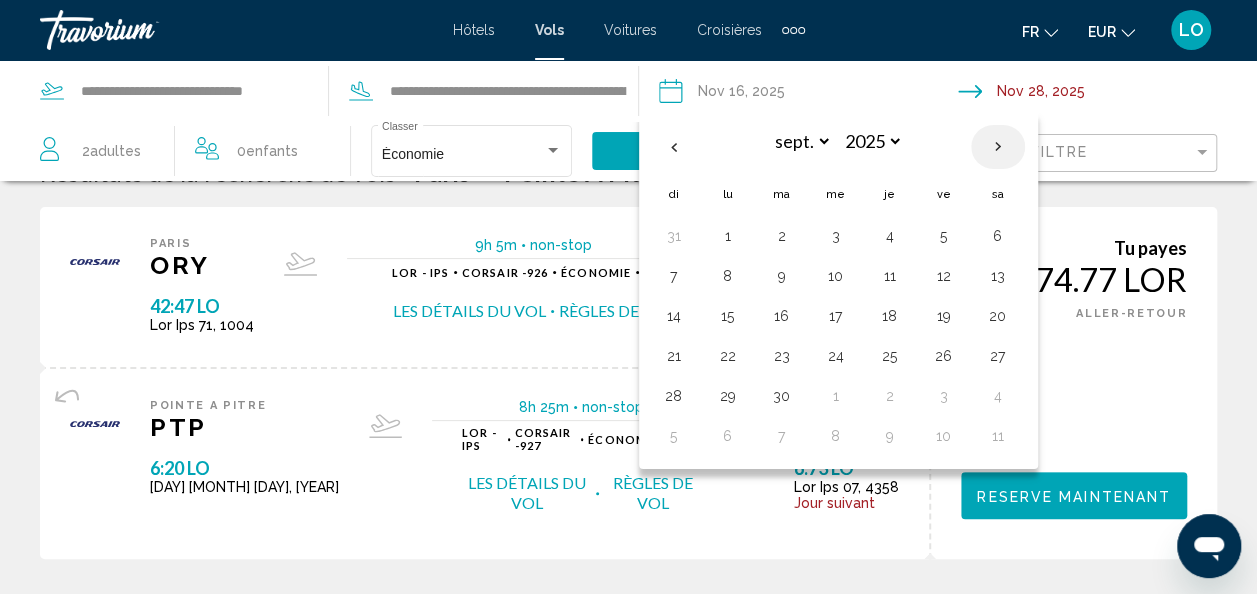 click at bounding box center (998, 147) 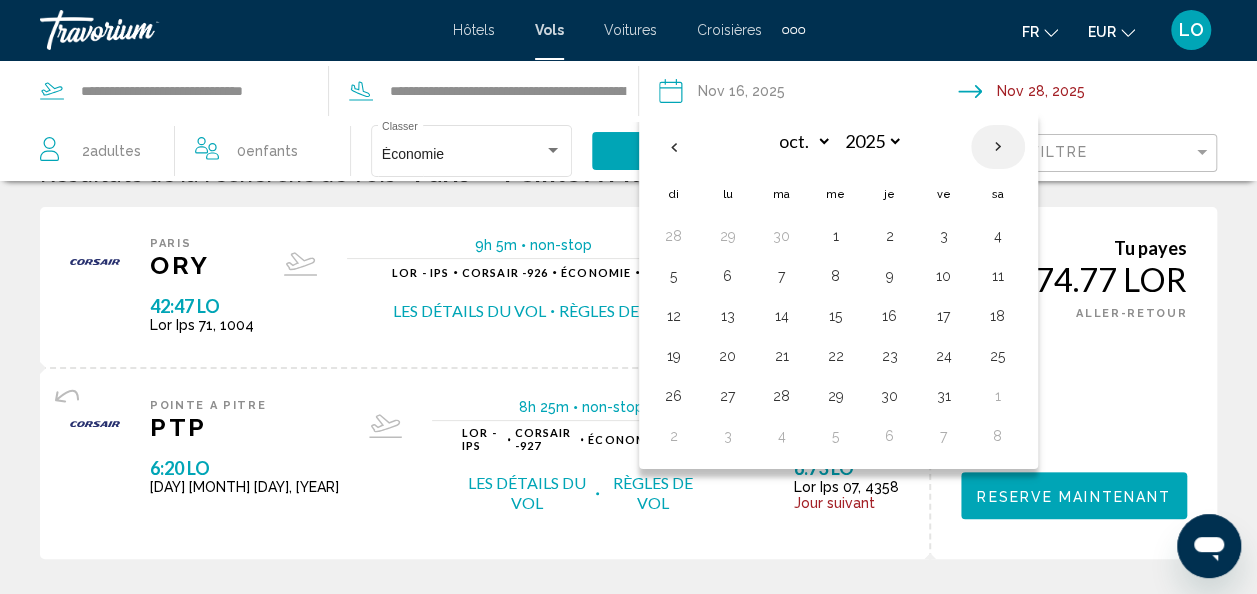 click at bounding box center (998, 147) 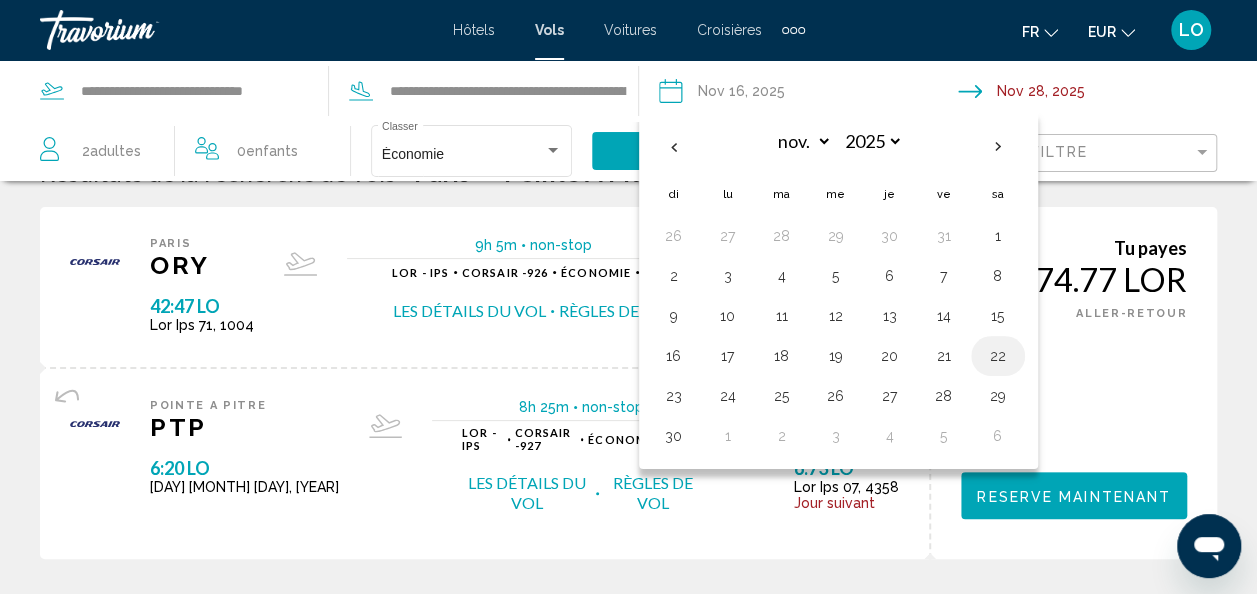 click on "22" at bounding box center [998, 356] 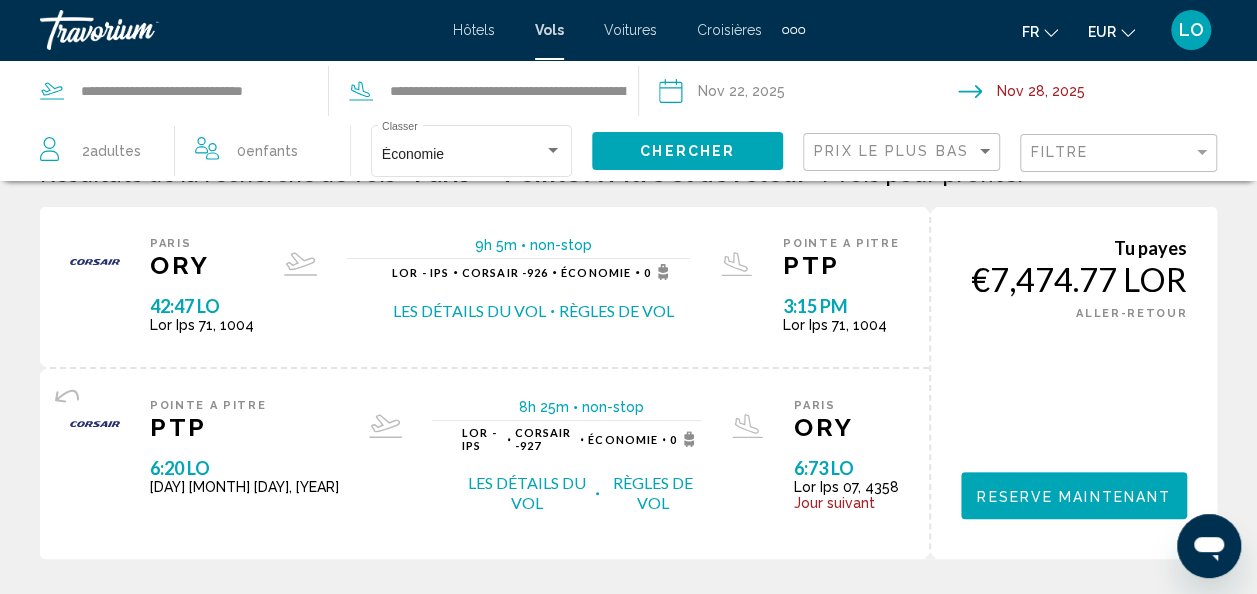 click at bounding box center [1111, 94] 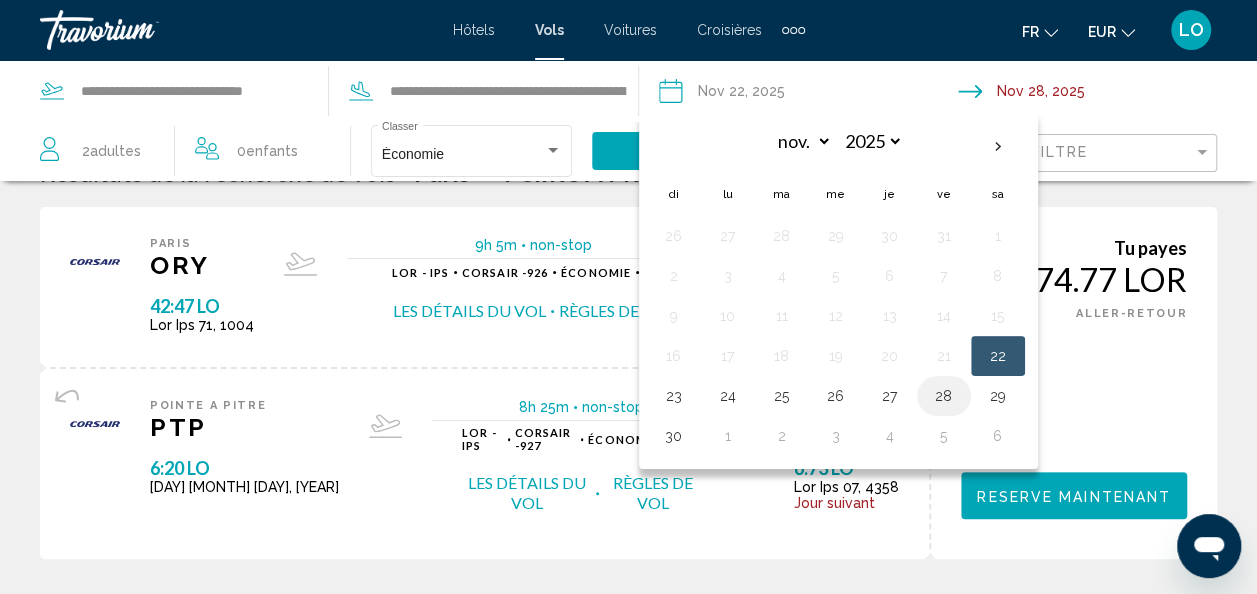 click on "28" at bounding box center (944, 396) 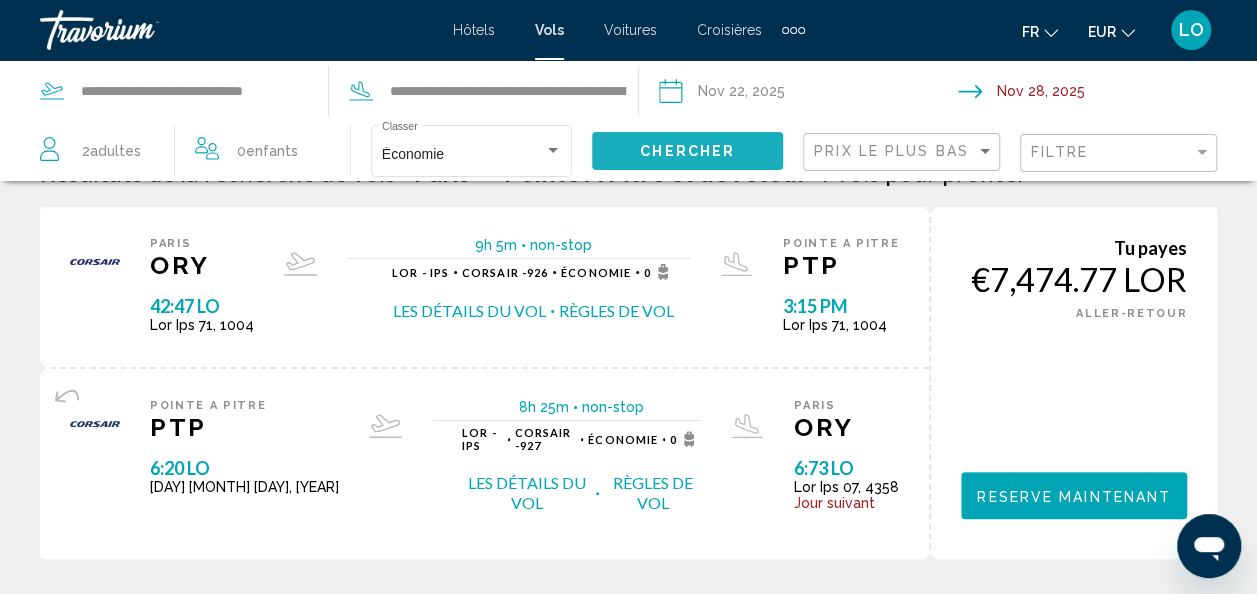 click on "Chercher" at bounding box center (687, 152) 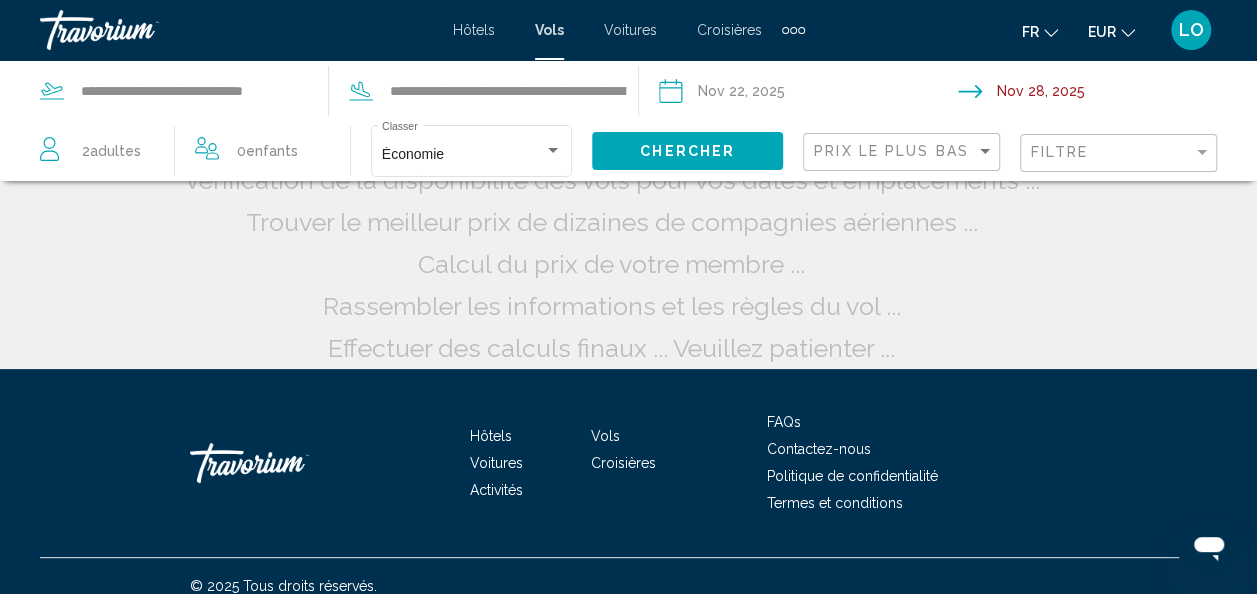 scroll, scrollTop: 0, scrollLeft: 0, axis: both 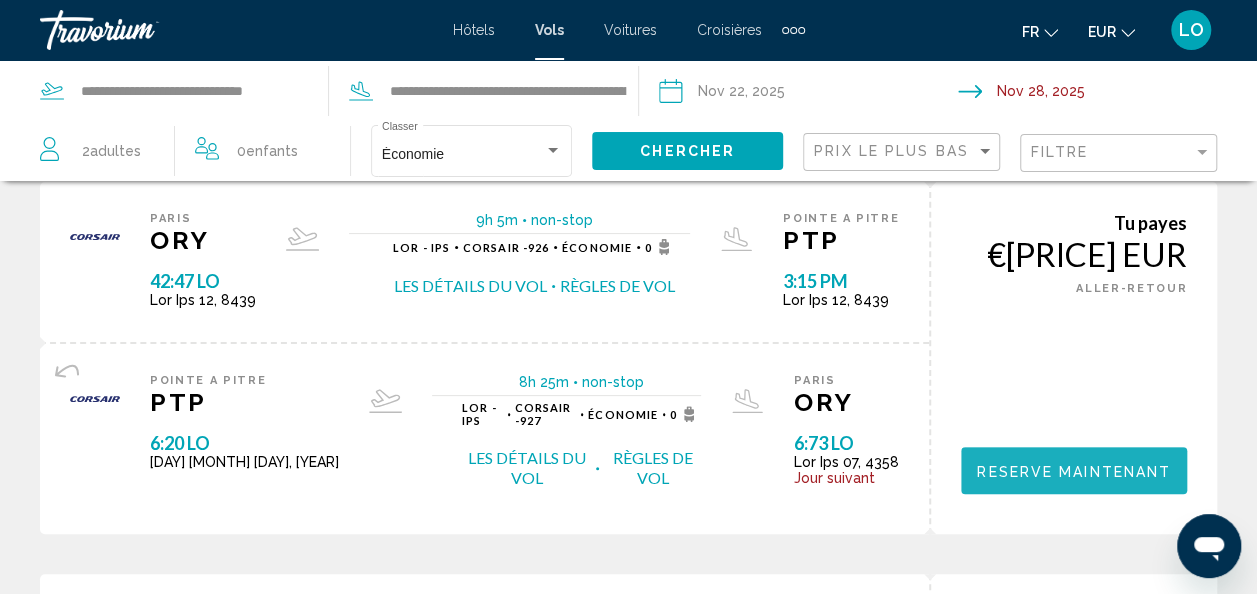 click on "Reserve maintenant" at bounding box center [1074, 471] 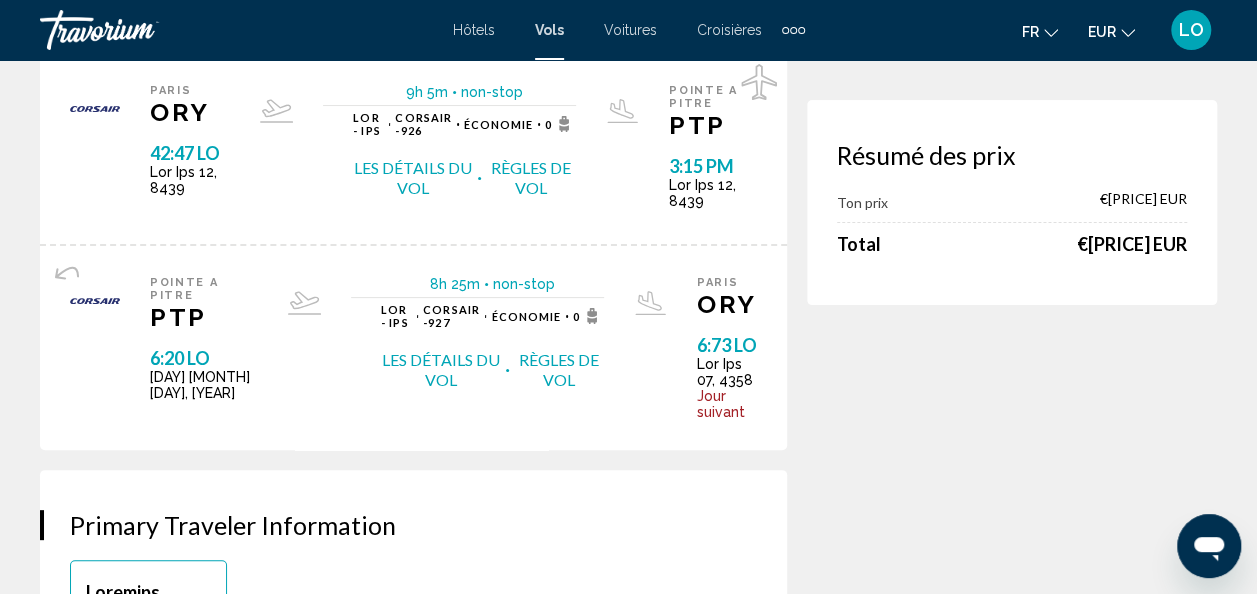 scroll, scrollTop: 0, scrollLeft: 0, axis: both 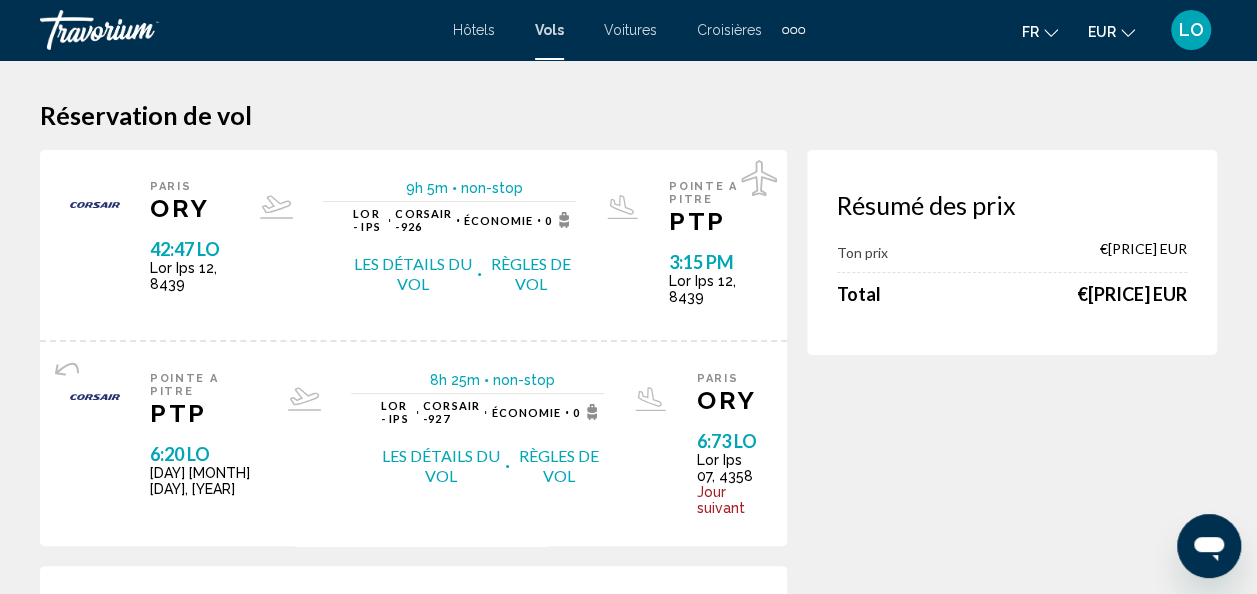 click on "Les détails du vol" at bounding box center [413, 274] 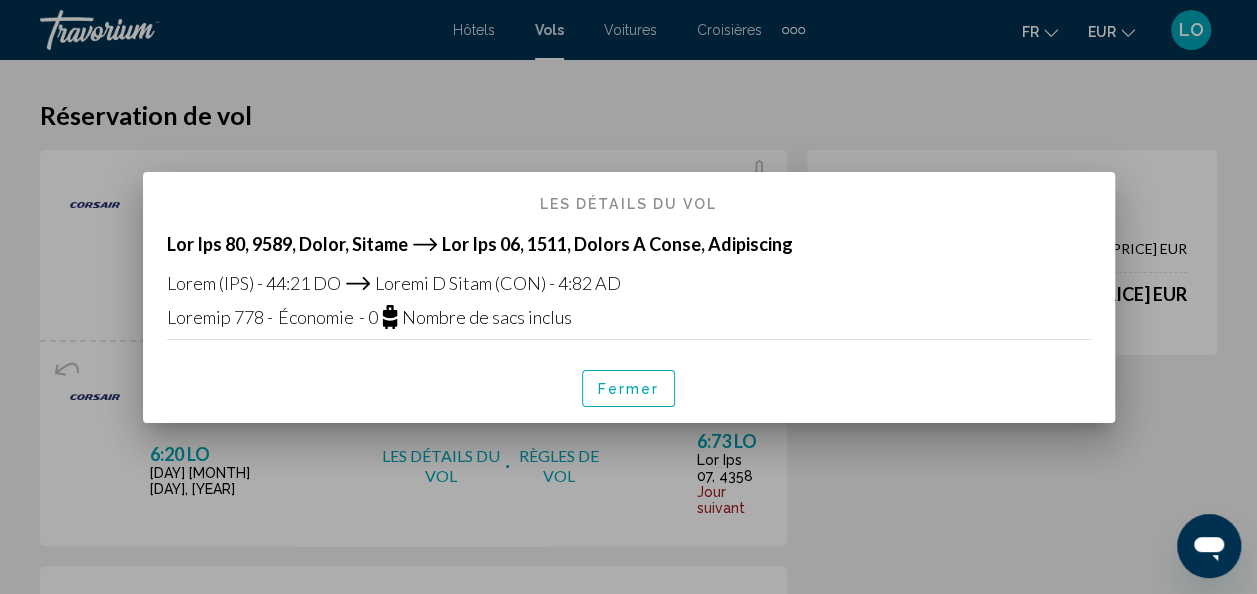 click on "Fermer" at bounding box center (629, 389) 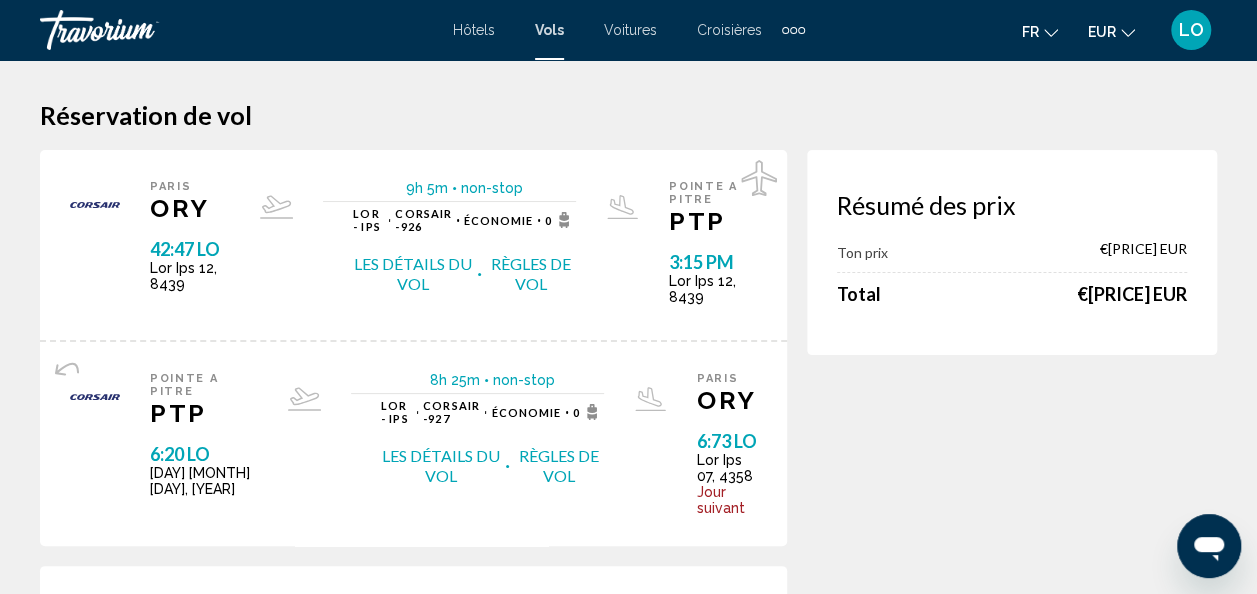 click on "Règles de vol" at bounding box center (559, 466) 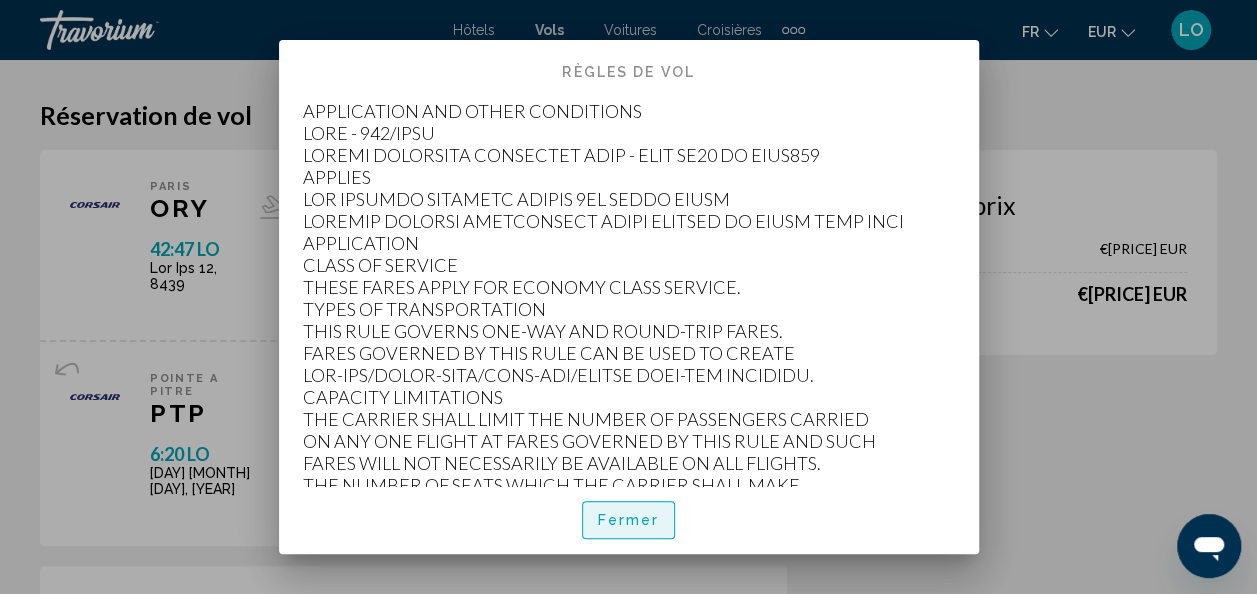 click on "Fermer" at bounding box center (629, 519) 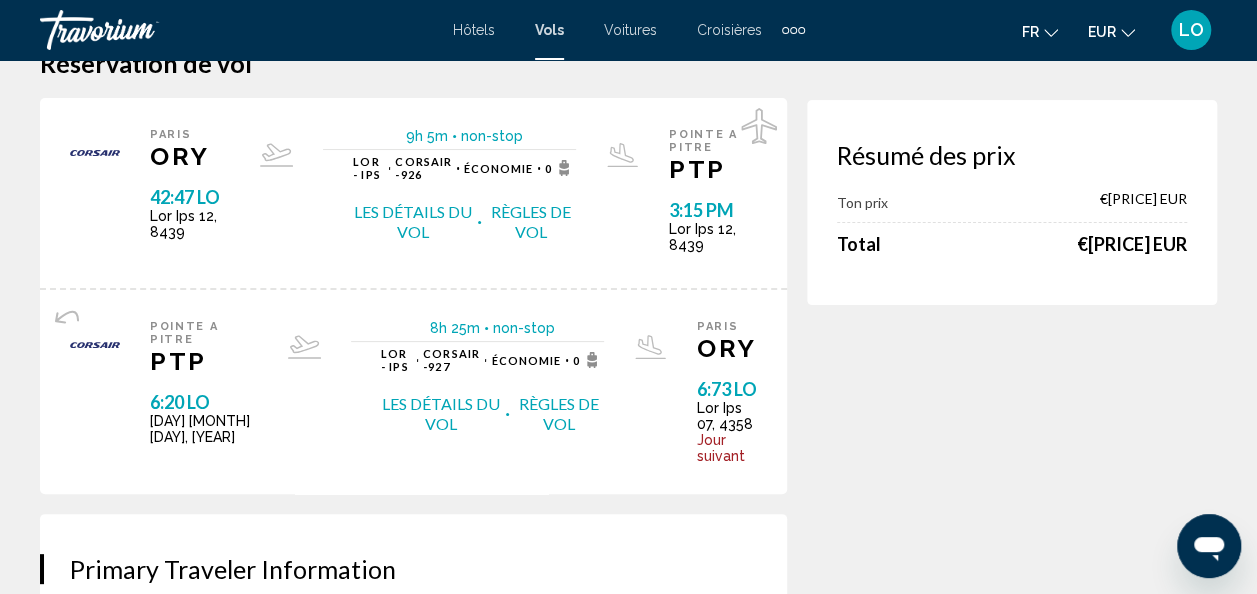 scroll, scrollTop: 9, scrollLeft: 0, axis: vertical 